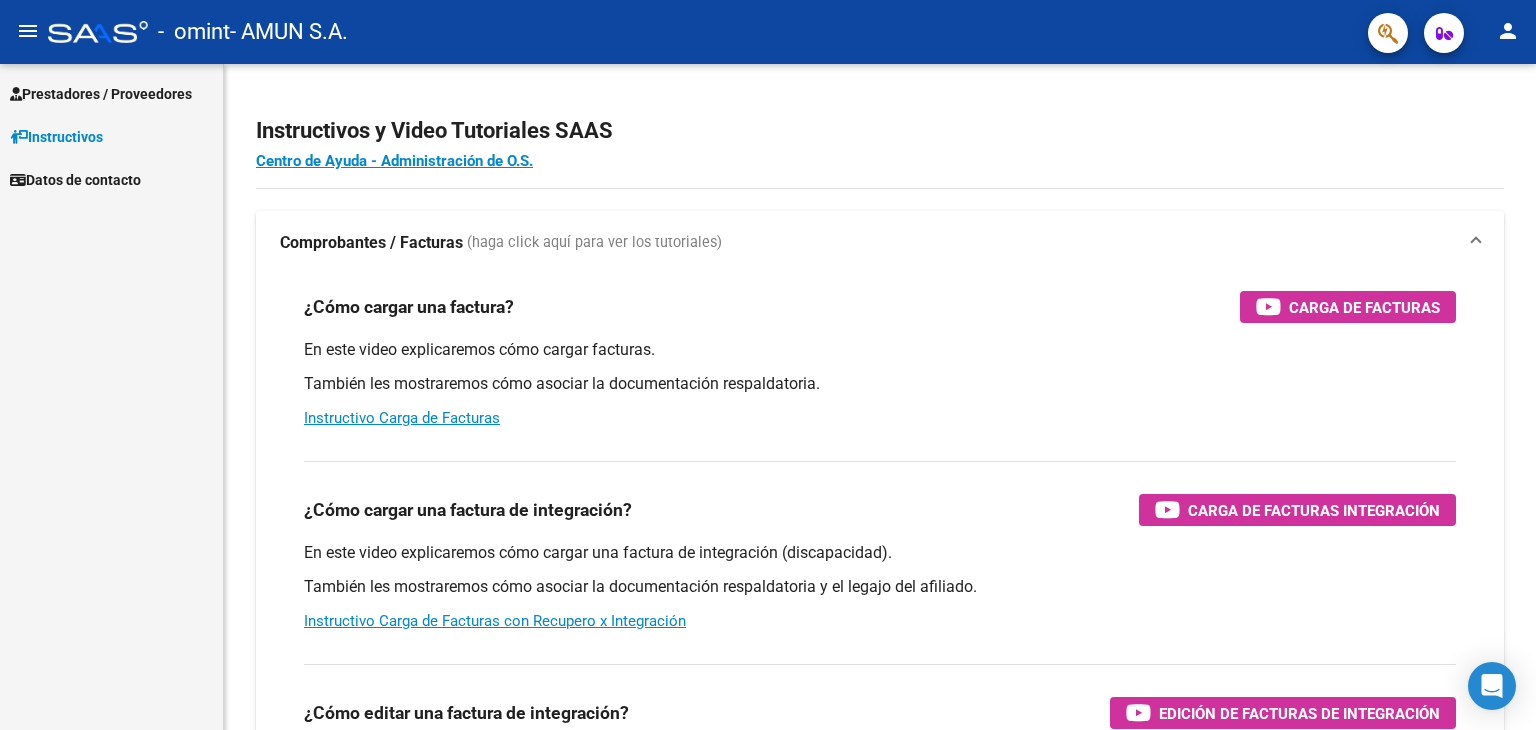 scroll, scrollTop: 0, scrollLeft: 0, axis: both 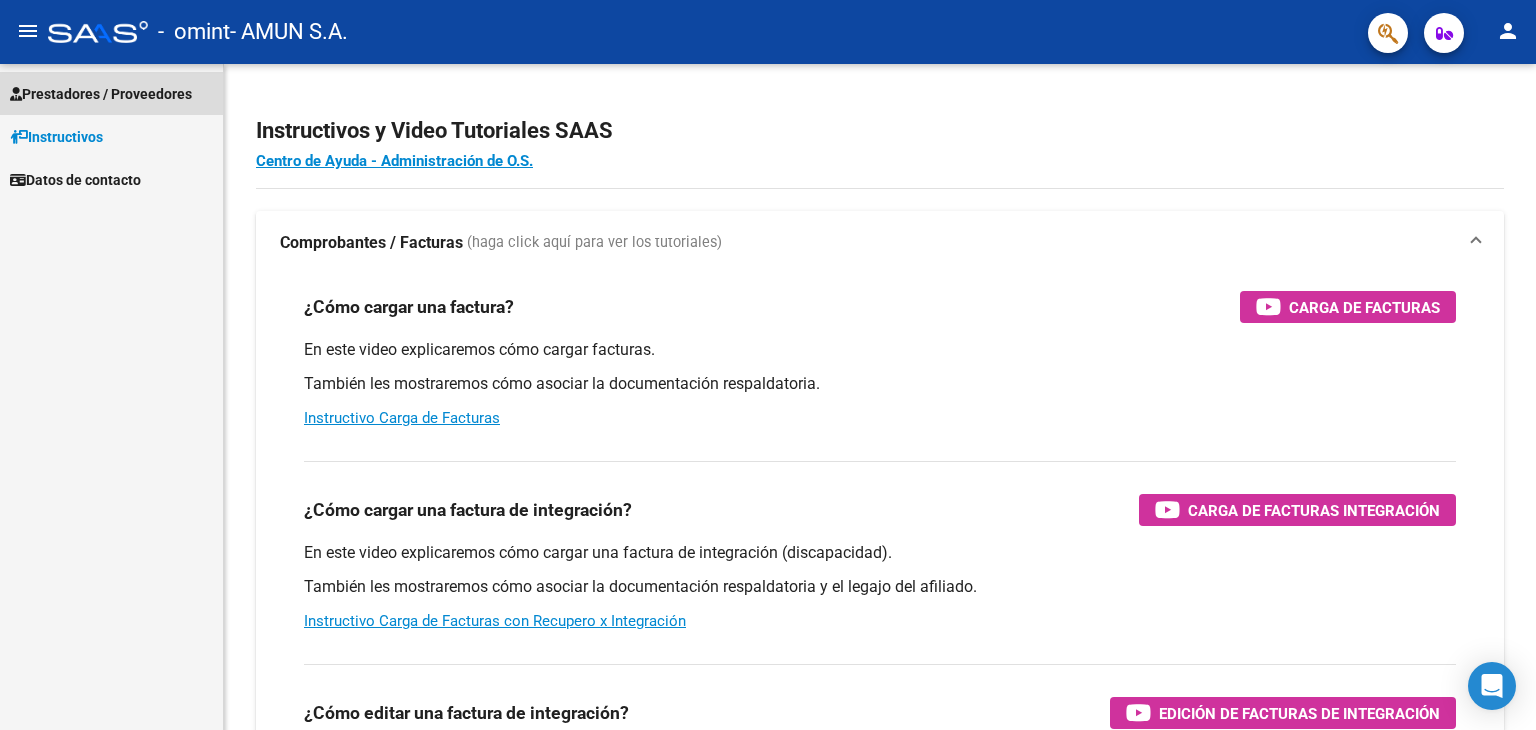 click on "Prestadores / Proveedores" at bounding box center [101, 94] 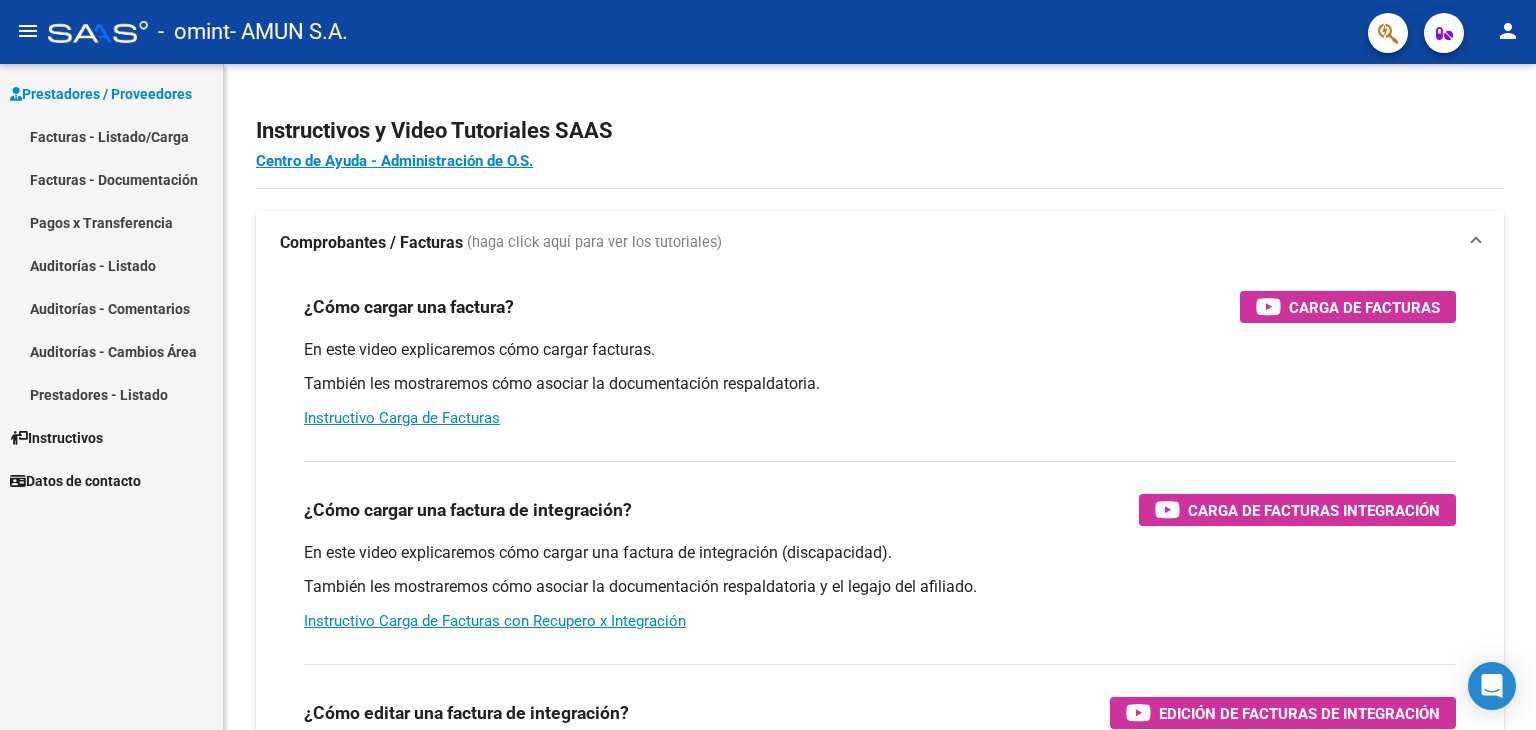 click on "Facturas - Listado/Carga" at bounding box center (111, 136) 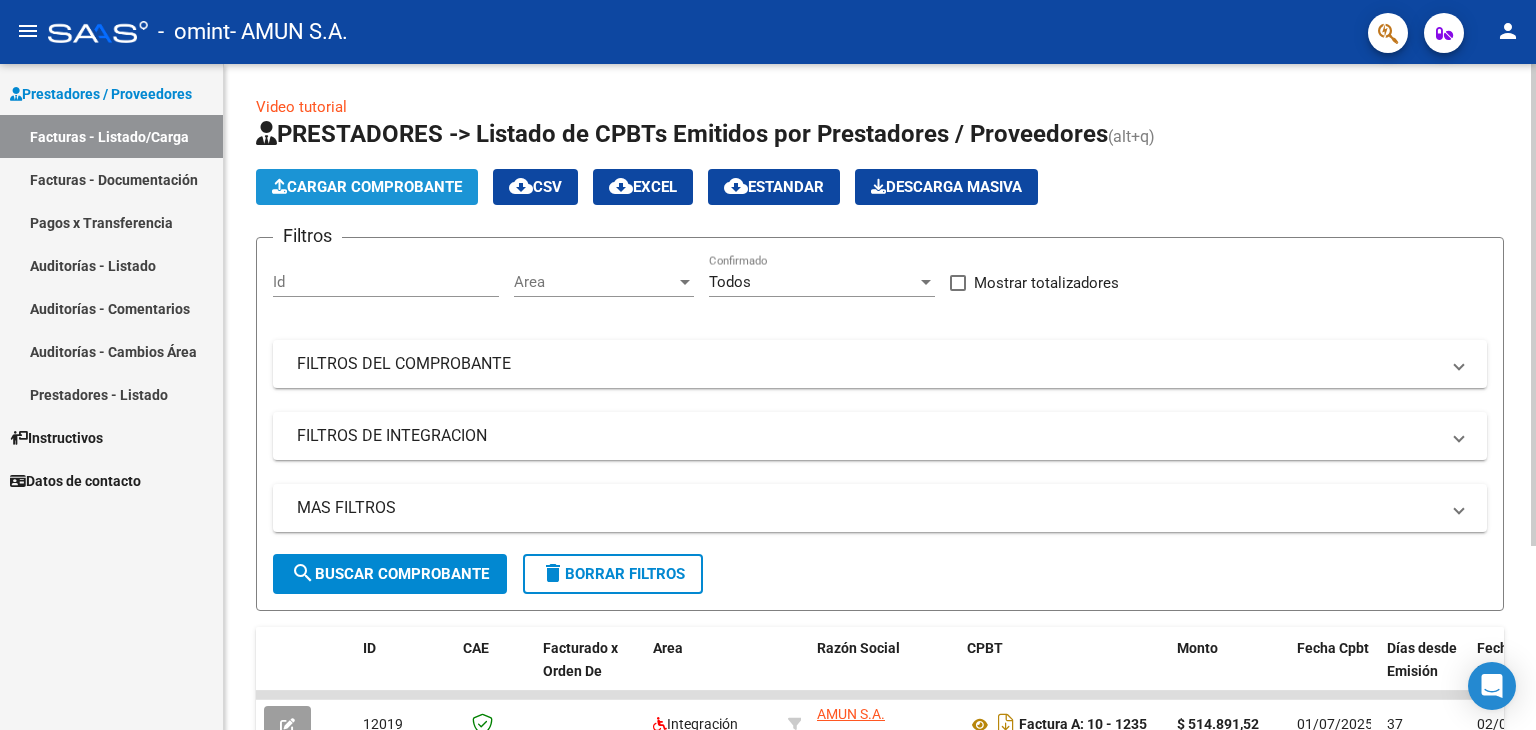 click on "Cargar Comprobante" 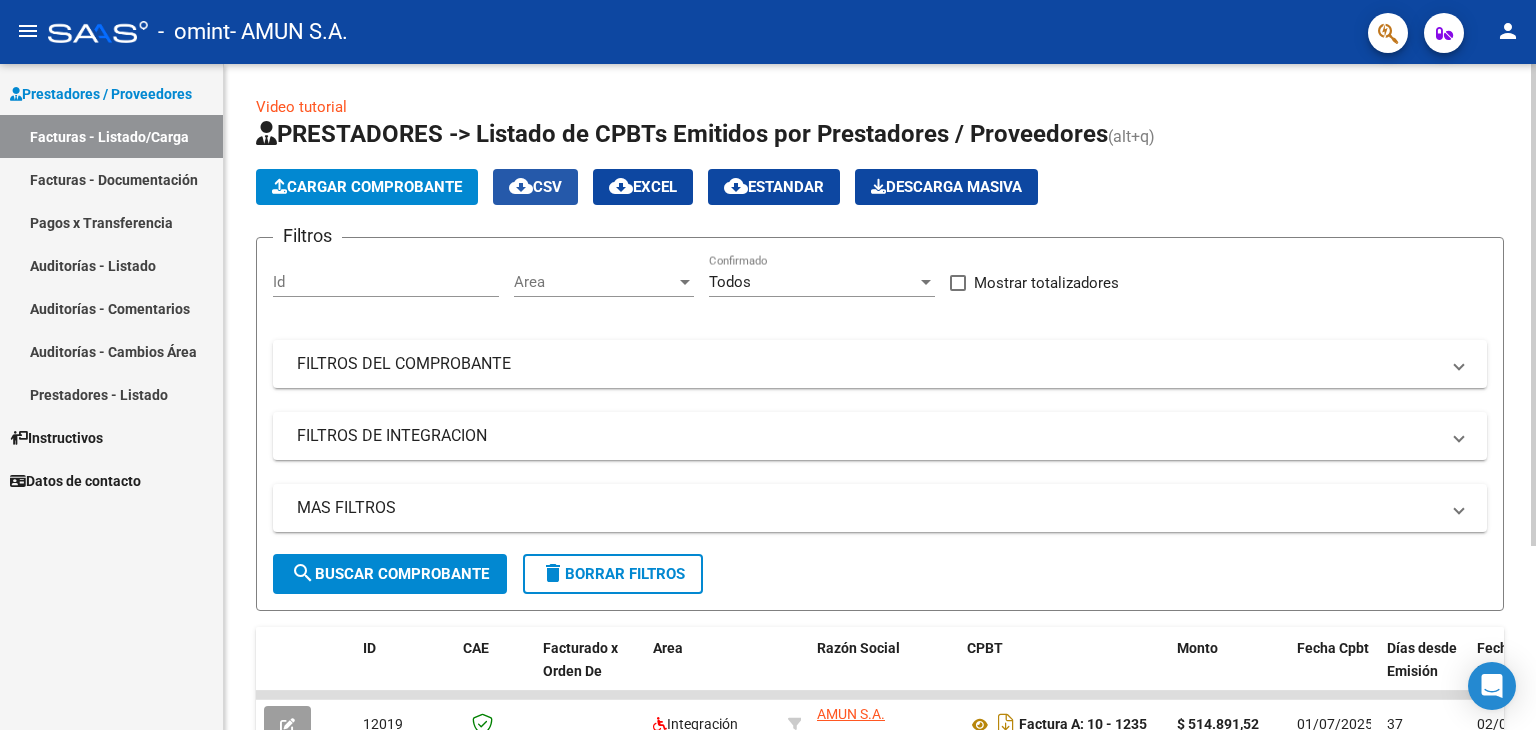 click on "cloud_download  CSV" 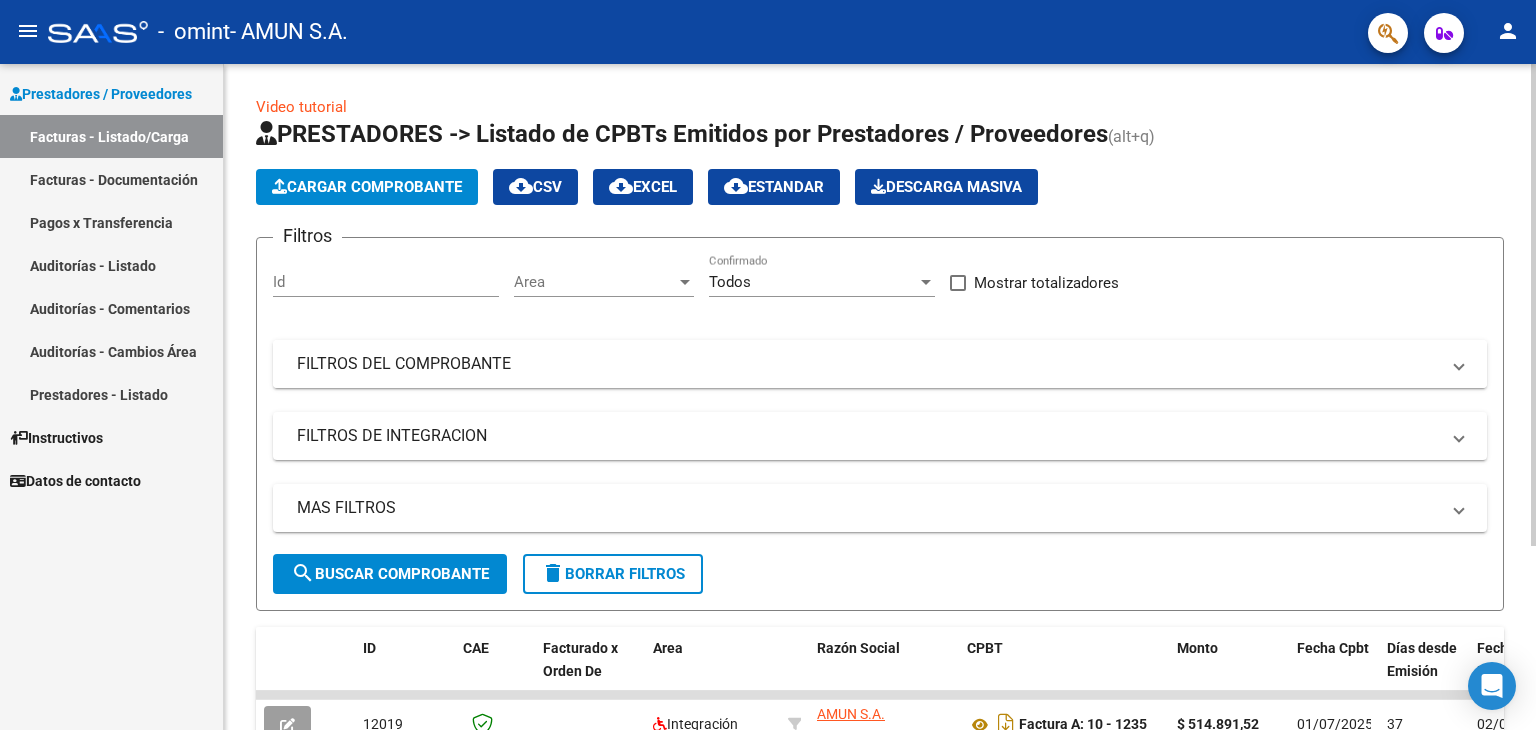 click on "FILTROS DEL COMPROBANTE" at bounding box center [868, 364] 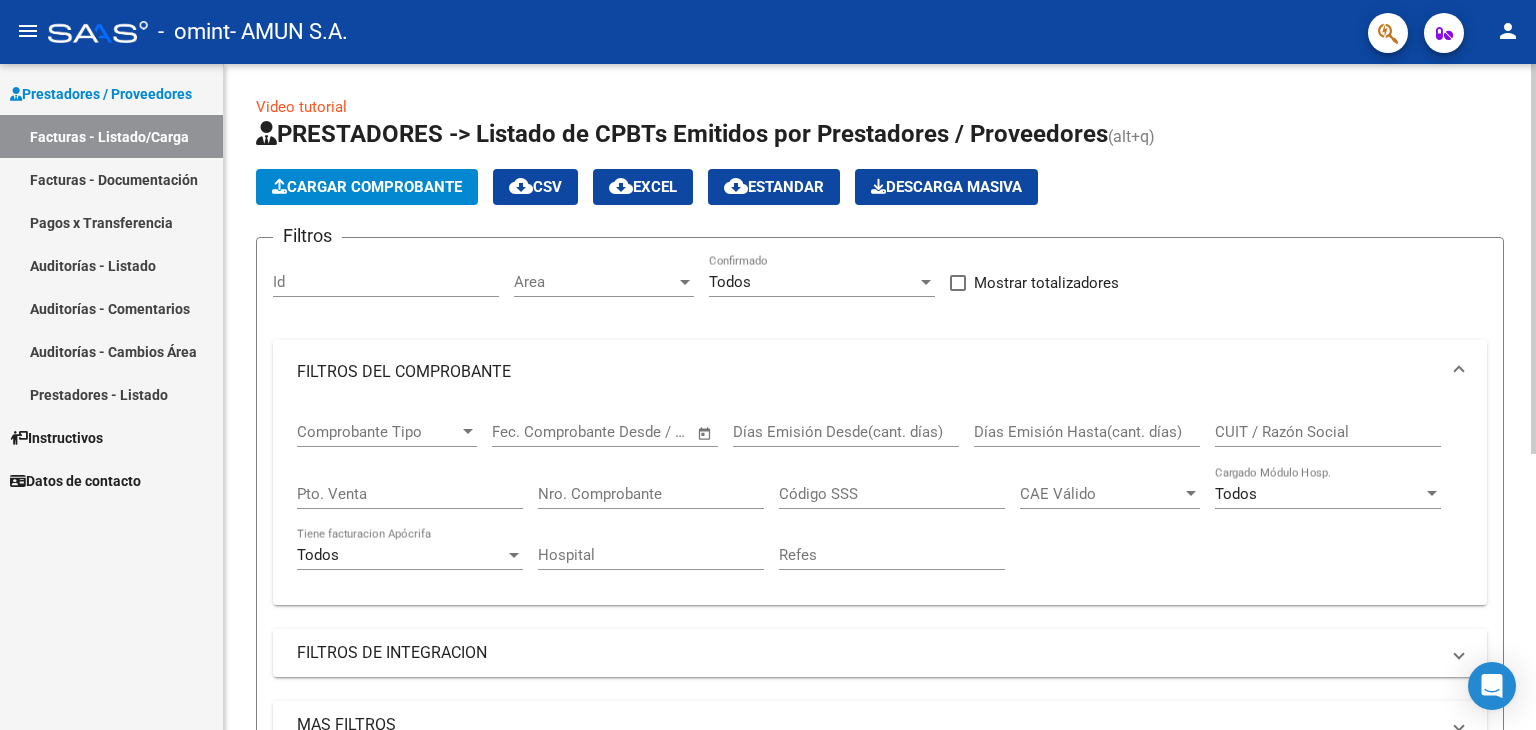 click on "FILTROS DEL COMPROBANTE" at bounding box center [868, 372] 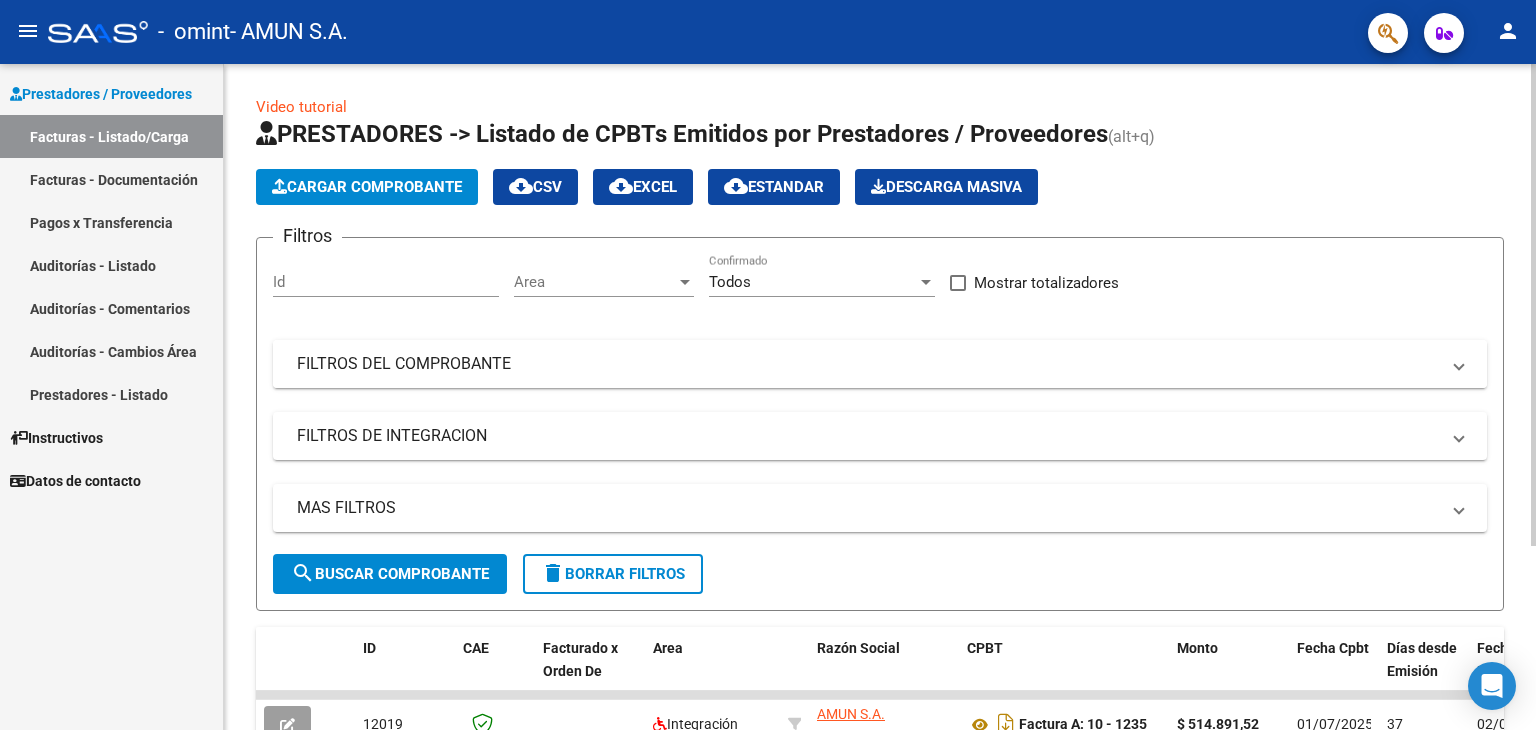 click on "FILTROS DEL COMPROBANTE" at bounding box center (868, 364) 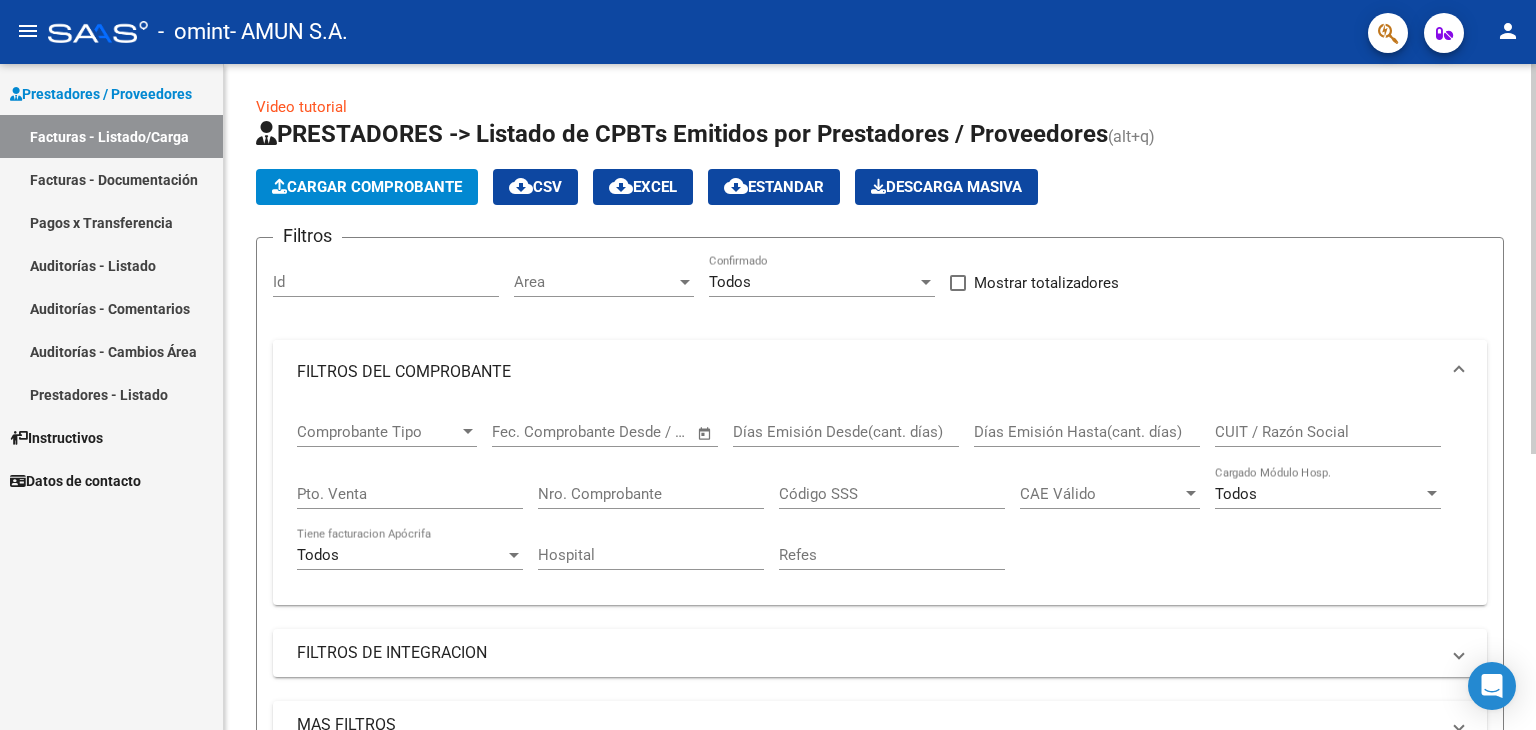 click on "FILTROS DEL COMPROBANTE" at bounding box center (868, 372) 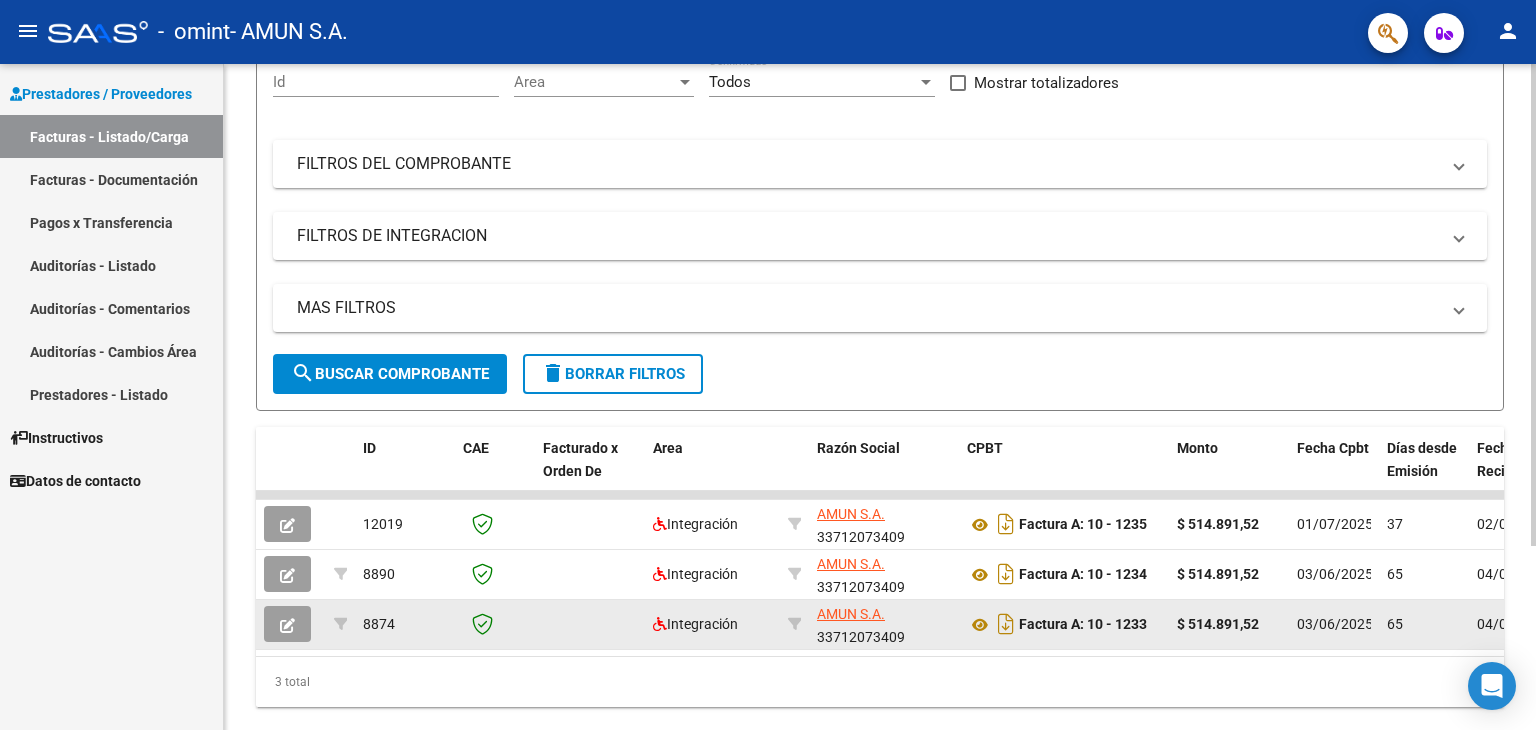 scroll, scrollTop: 253, scrollLeft: 0, axis: vertical 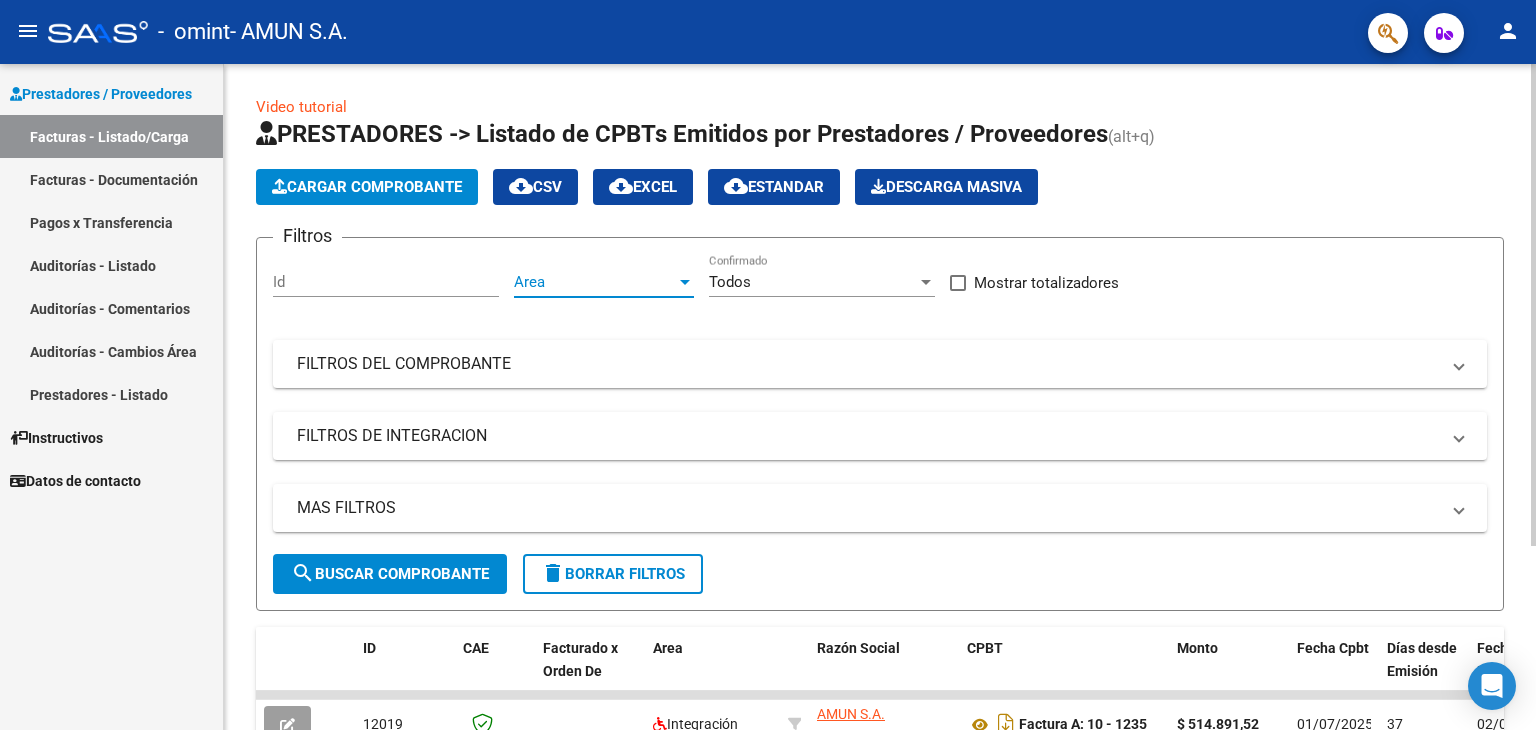 click at bounding box center [685, 282] 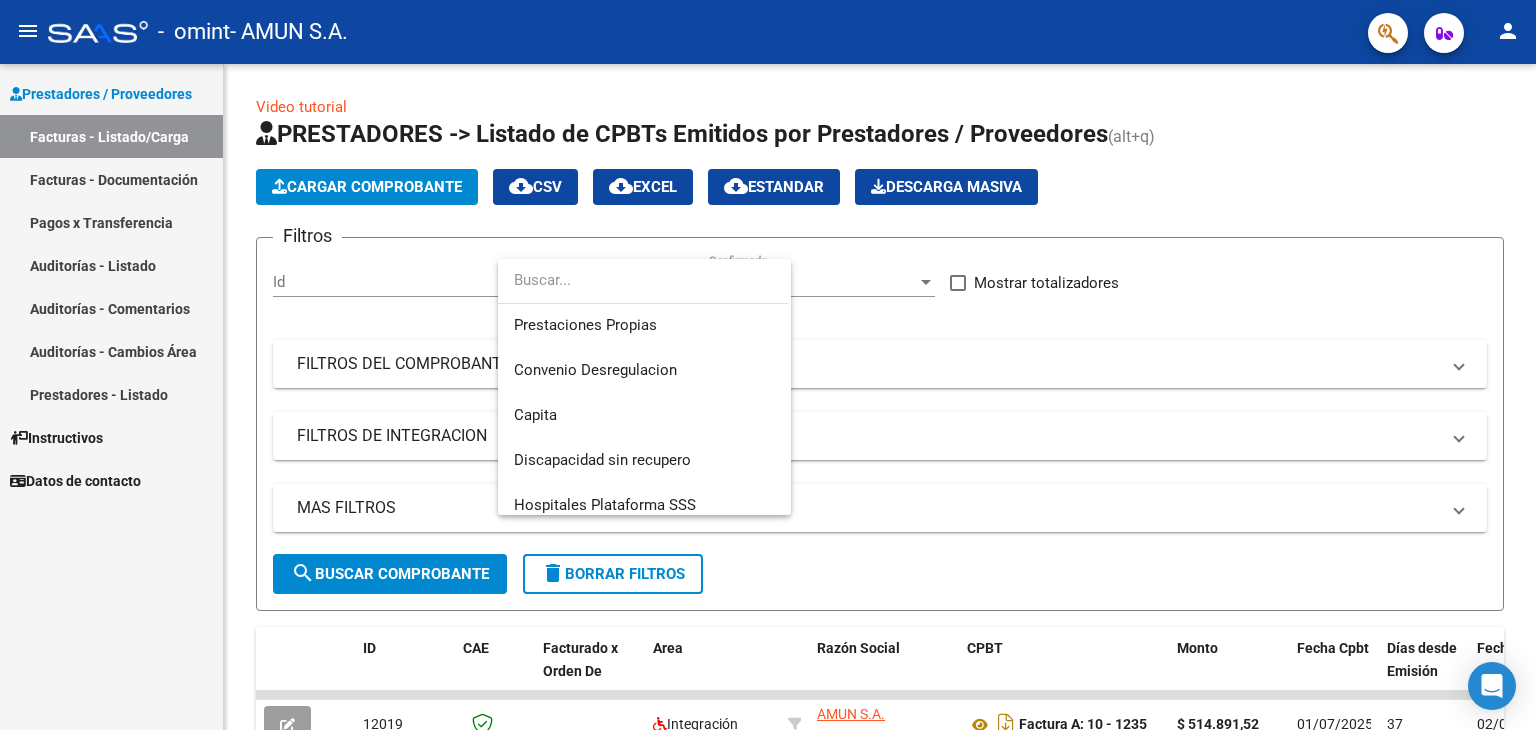 scroll, scrollTop: 239, scrollLeft: 0, axis: vertical 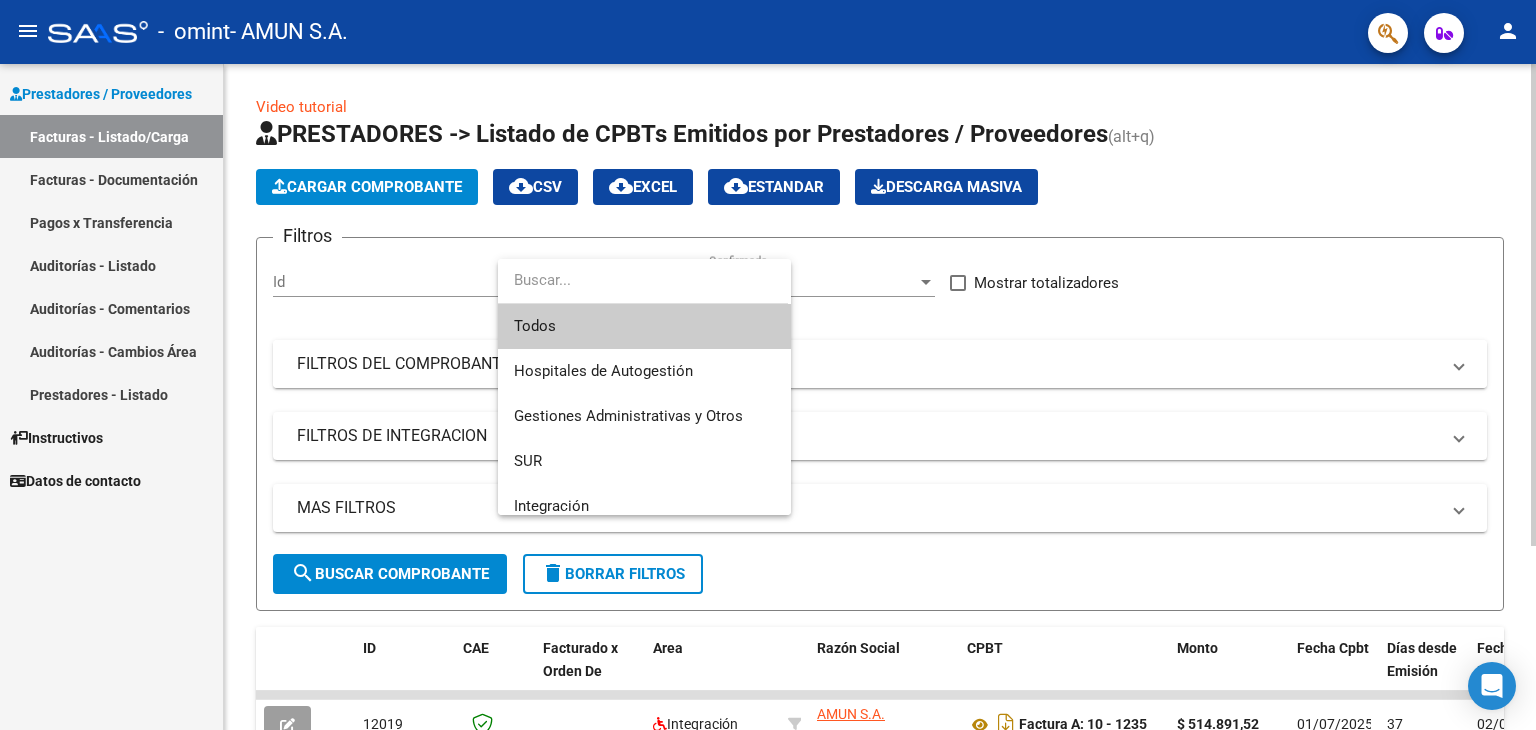 click at bounding box center [768, 365] 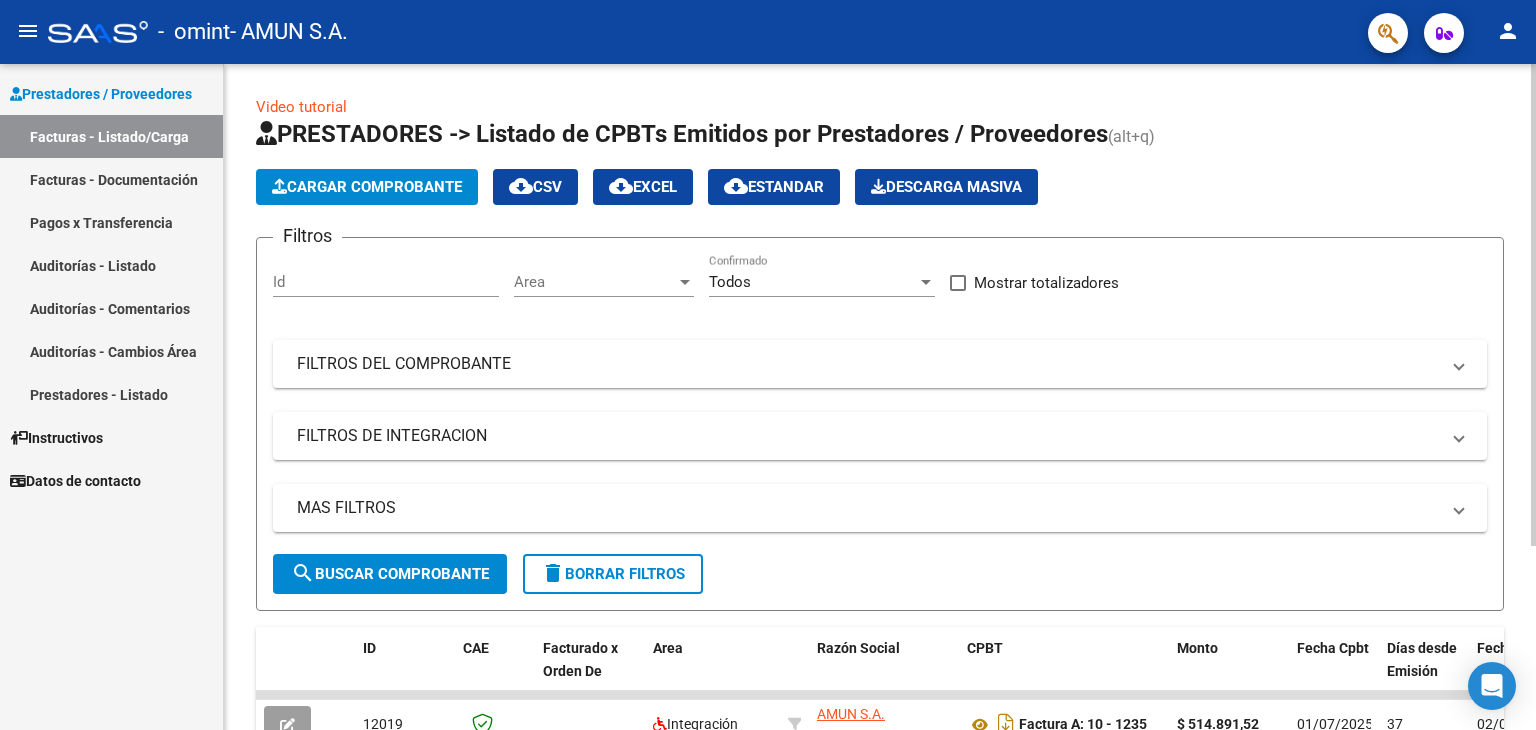click on "Filtros Id Area Area Todos Confirmado   Mostrar totalizadores   FILTROS DEL COMPROBANTE  Comprobante Tipo Comprobante Tipo Start date – End date Fec. Comprobante Desde / Hasta Días Emisión Desde(cant. días) Días Emisión Hasta(cant. días) CUIT / Razón Social Pto. Venta Nro. Comprobante Código SSS CAE Válido CAE Válido Todos Cargado Módulo Hosp. Todos Tiene facturacion Apócrifa Hospital Refes  FILTROS DE INTEGRACION  Período De Prestación Campos del Archivo de Rendición Devuelto x SSS (dr_envio) Todos Rendido x SSS (dr_envio) Tipo de Registro Tipo de Registro Período Presentación Período Presentación Campos del Legajo Asociado (preaprobación) Afiliado Legajo (cuil/nombre) Todos Solo facturas preaprobadas  MAS FILTROS  Todos Con Doc. Respaldatoria Todos Con Trazabilidad Todos Asociado a Expediente Sur Auditoría Auditoría Auditoría Id Start date – End date Auditoría Confirmada Desde / Hasta Start date – End date Fec. Rec. Desde / Hasta Start date – End date Start date – End date" 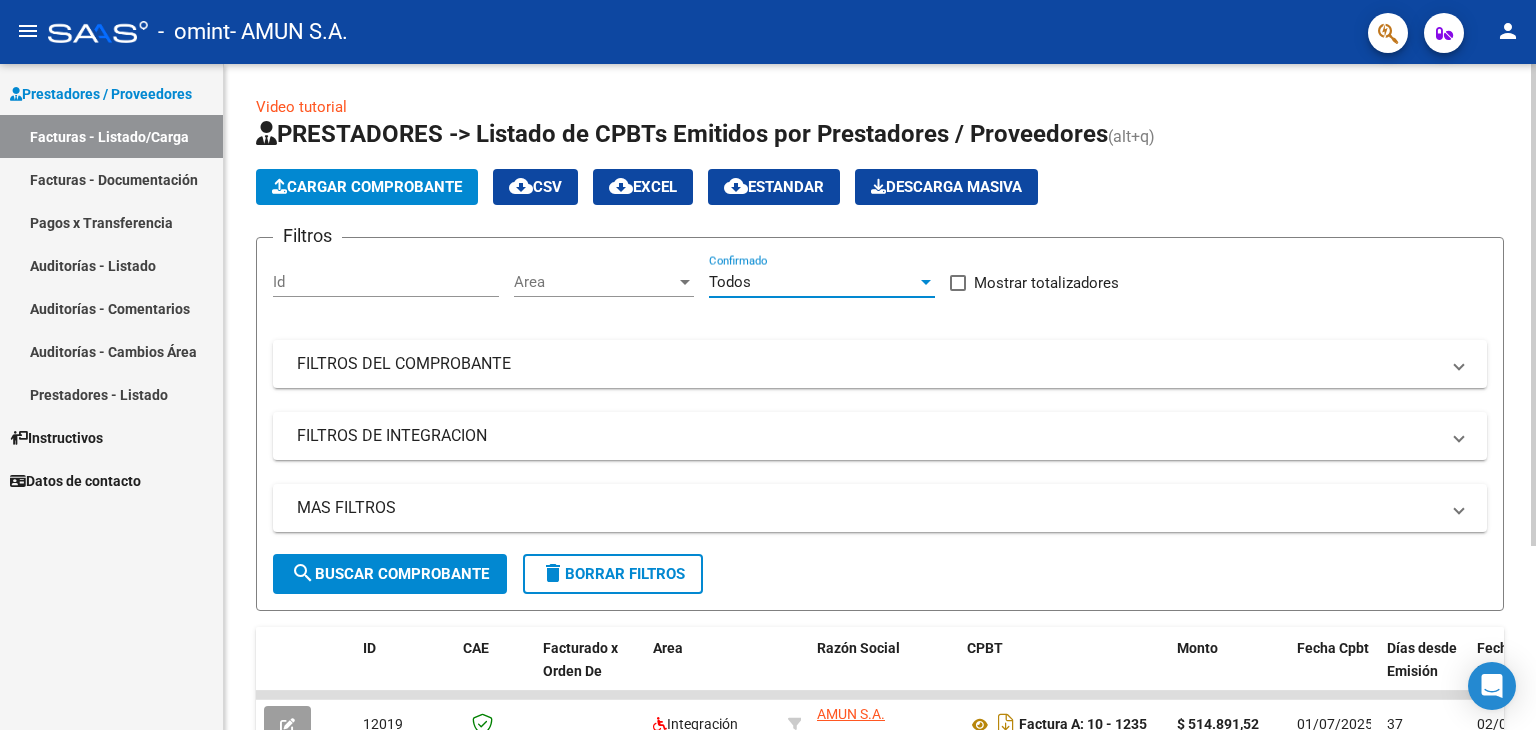 click at bounding box center [926, 282] 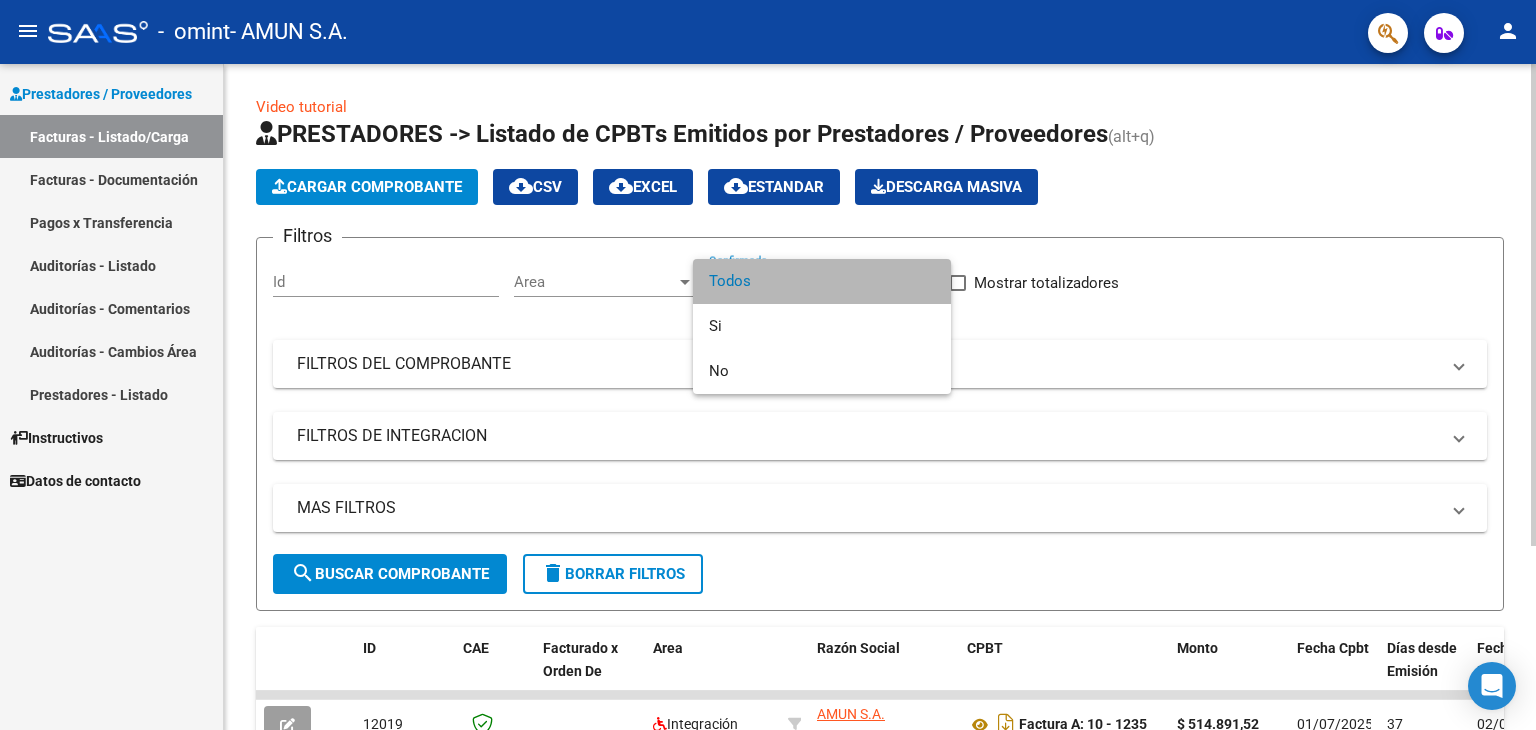 click on "Todos" at bounding box center [822, 281] 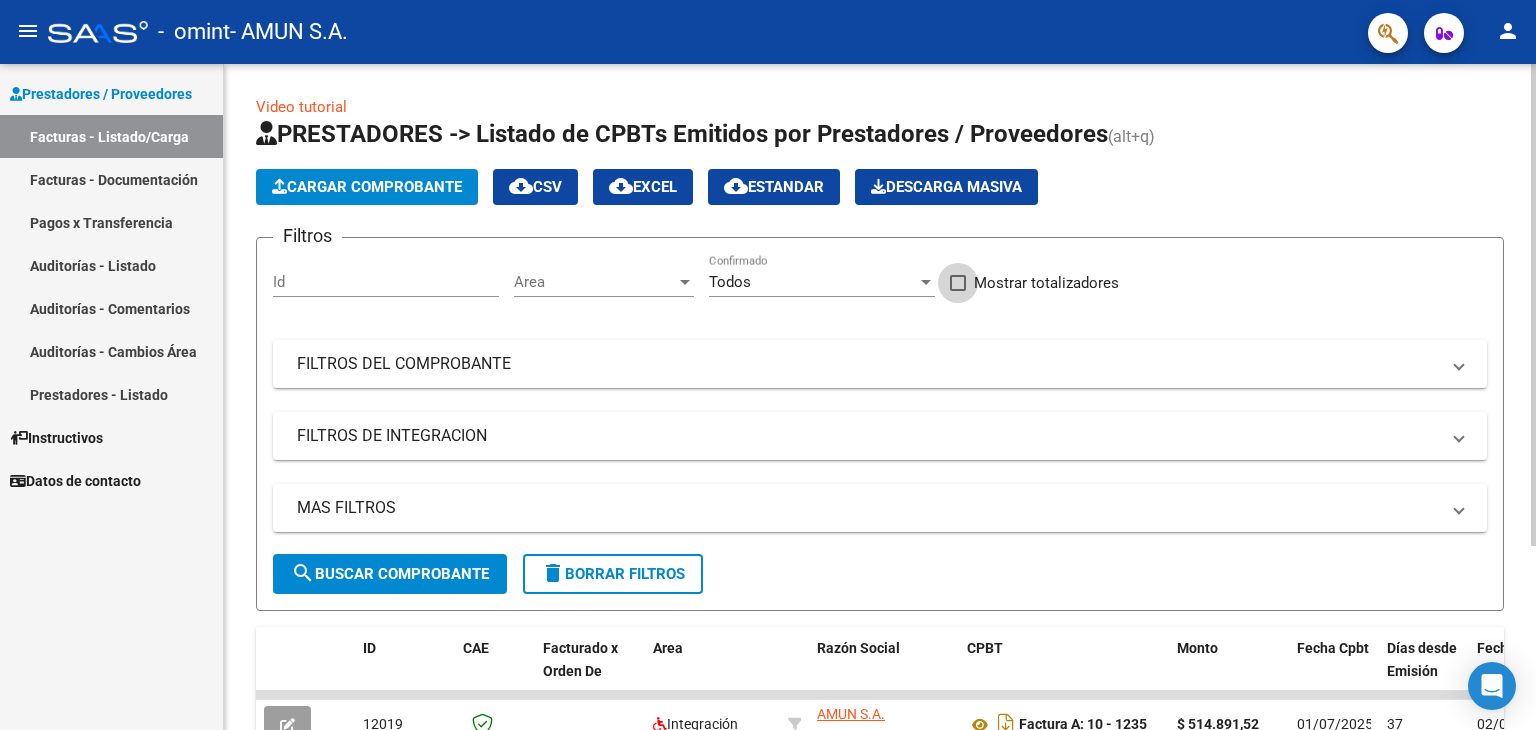 click at bounding box center (958, 283) 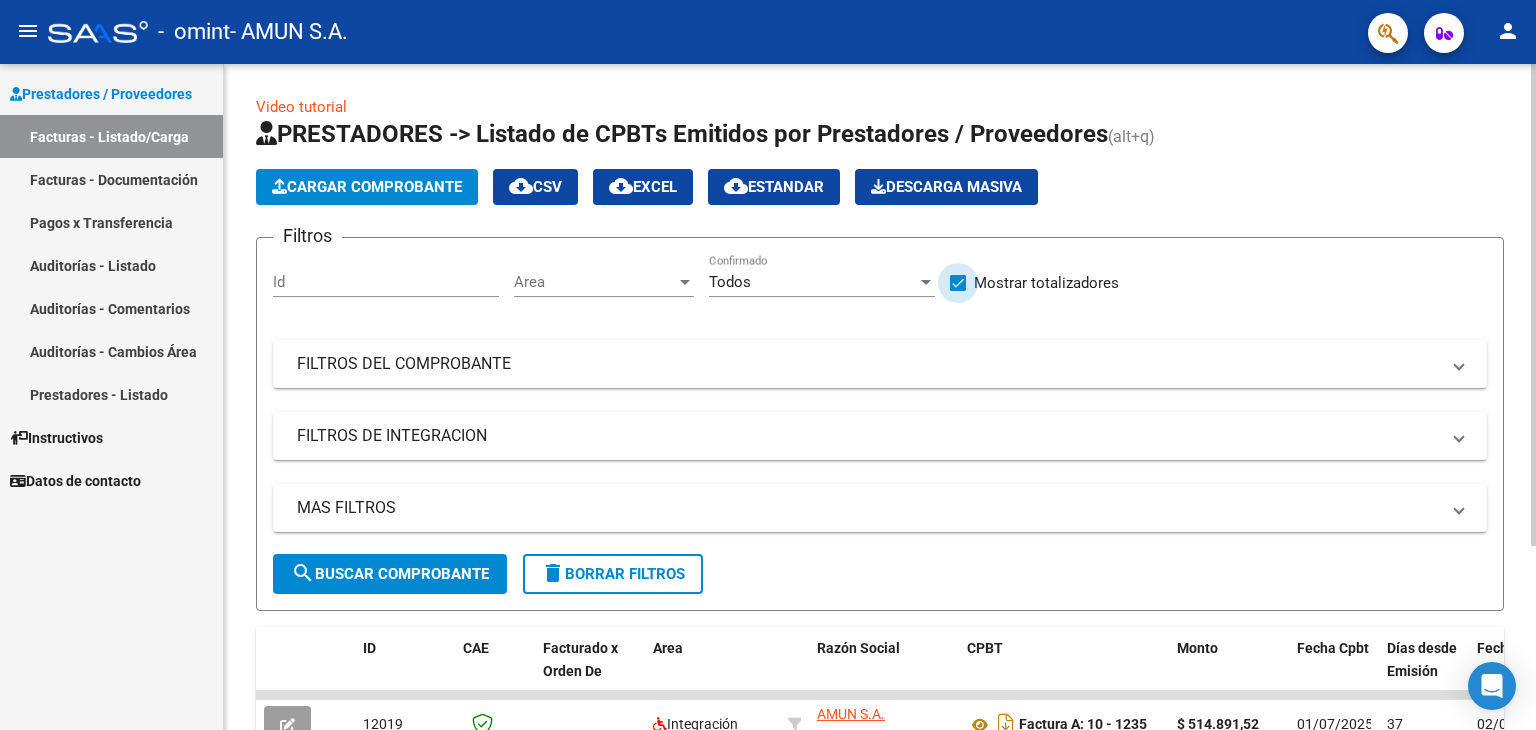 click at bounding box center (958, 283) 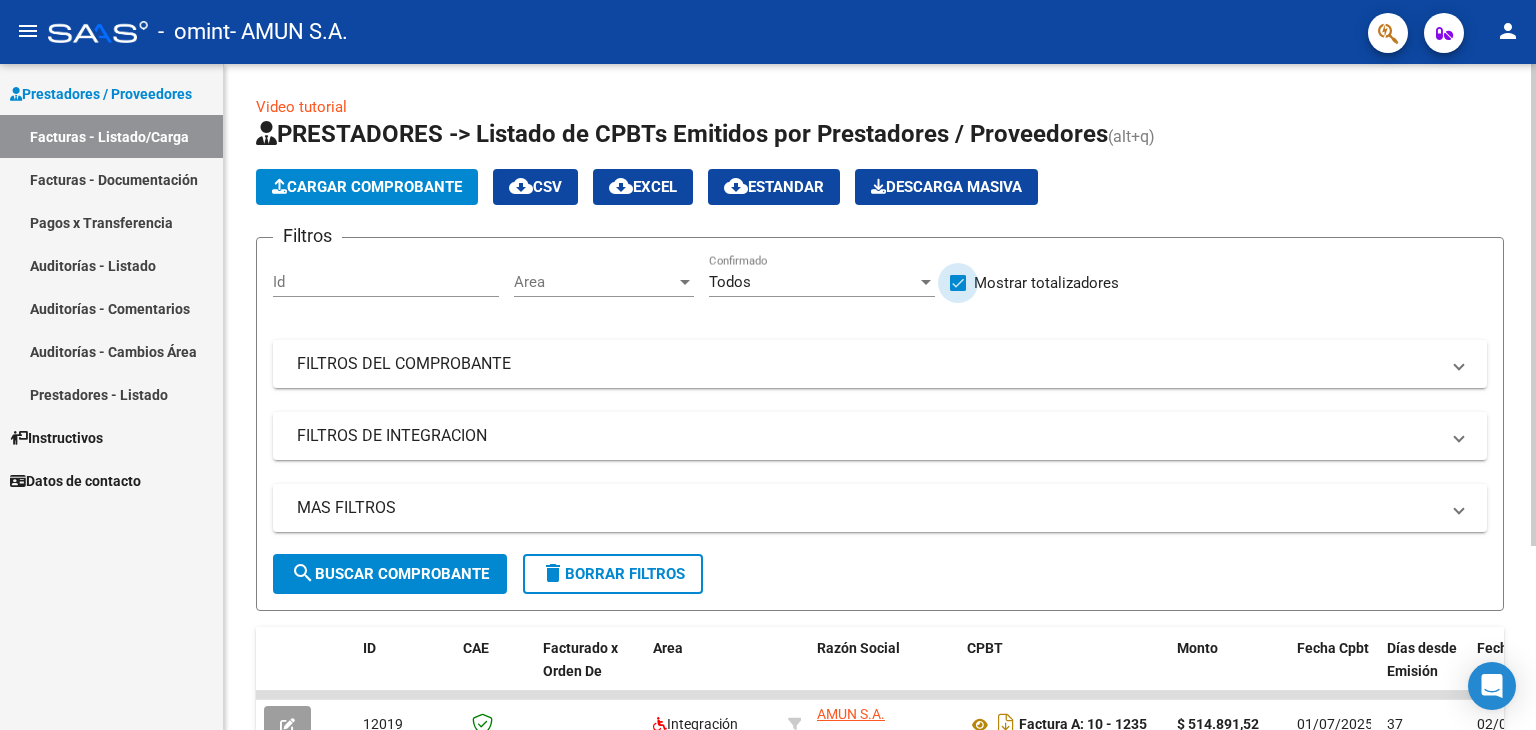 click at bounding box center (958, 283) 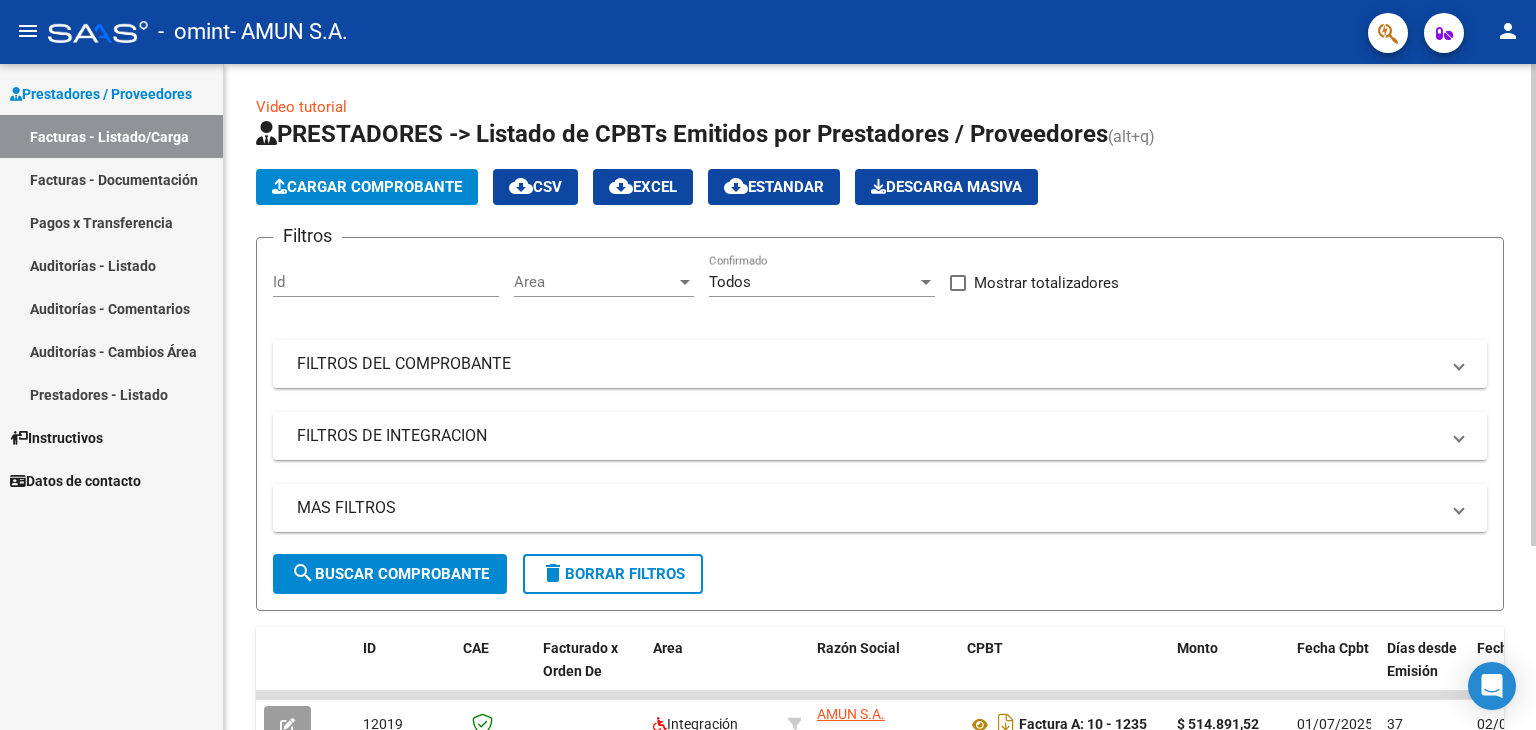 click on "Video tutorial" 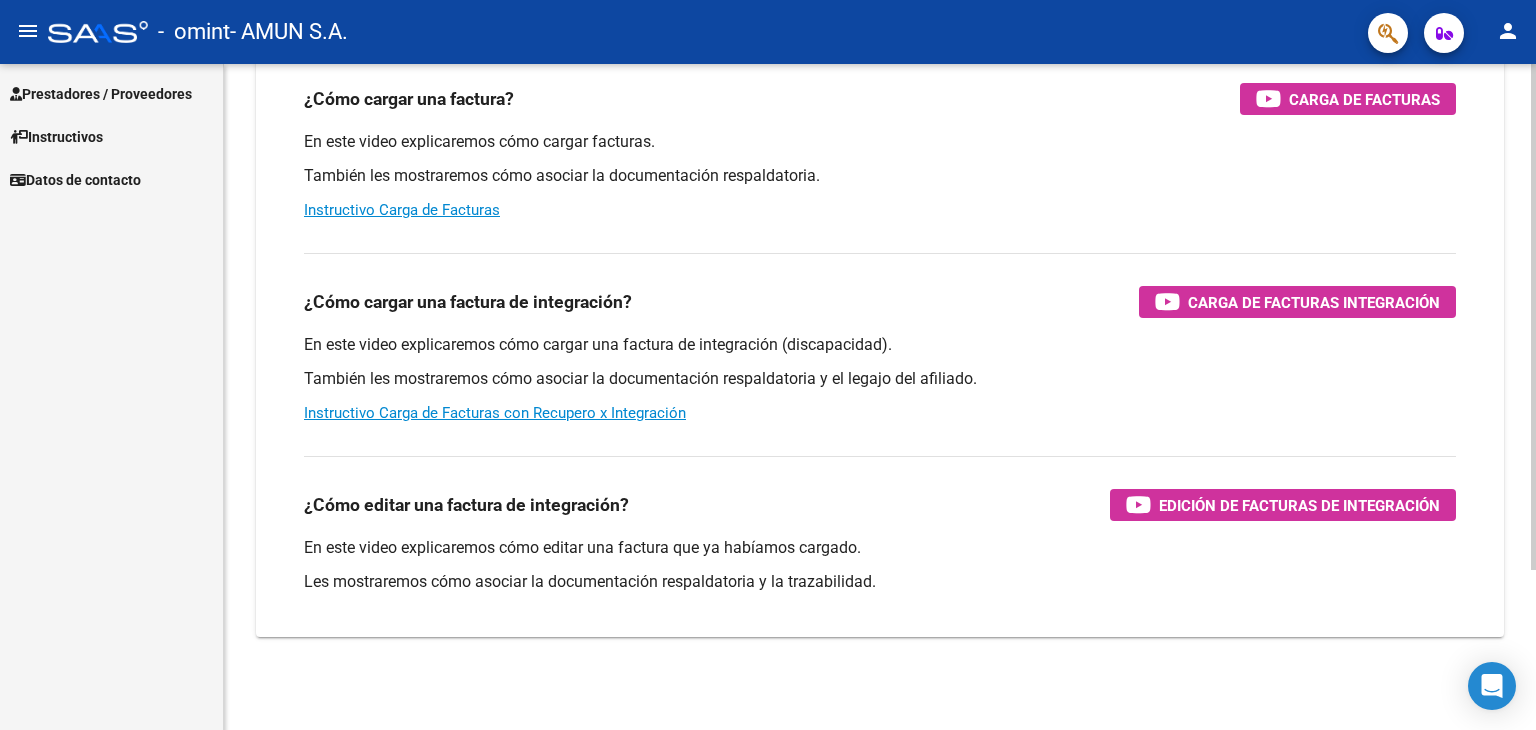 scroll, scrollTop: 211, scrollLeft: 0, axis: vertical 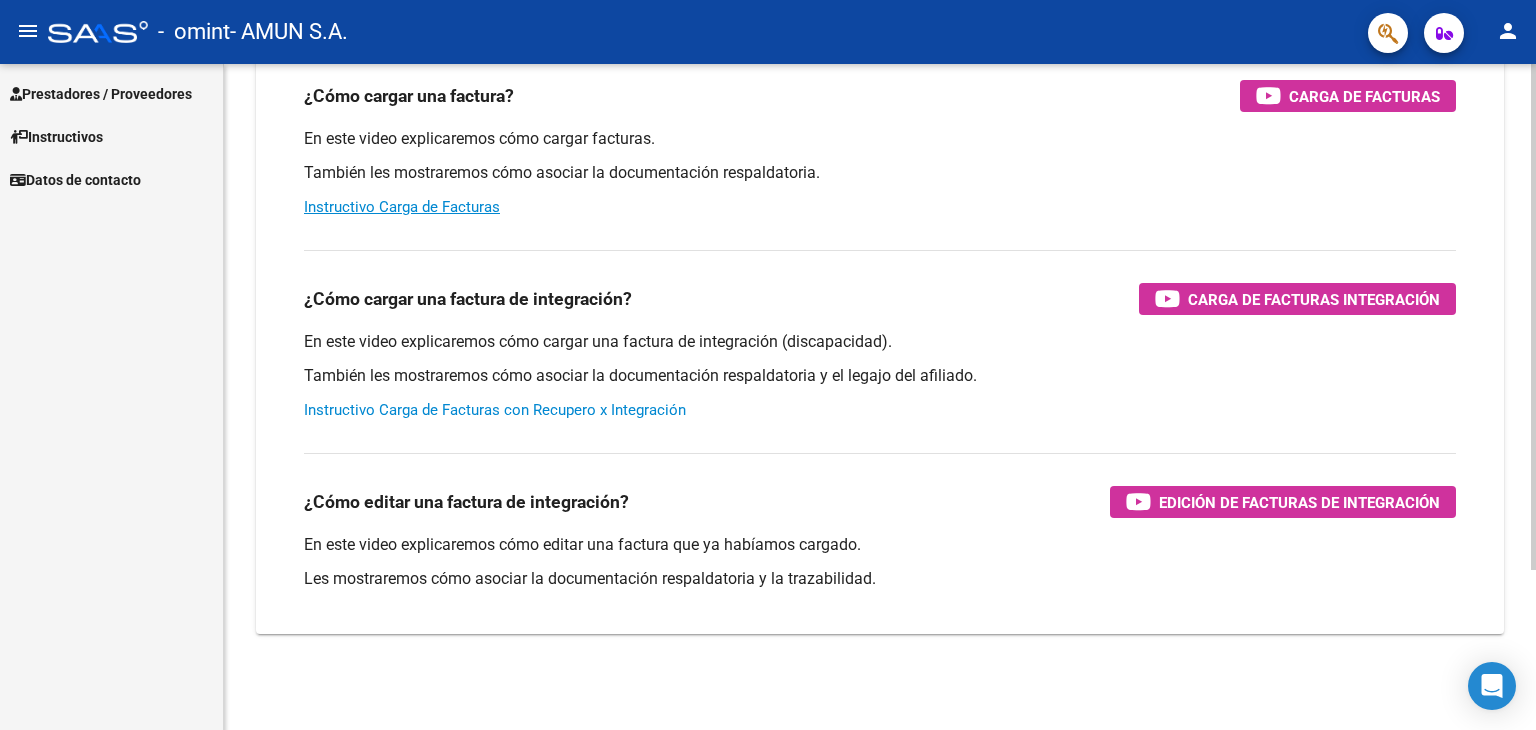 click on "Instructivo Carga de Facturas con Recupero x Integración" at bounding box center (495, 410) 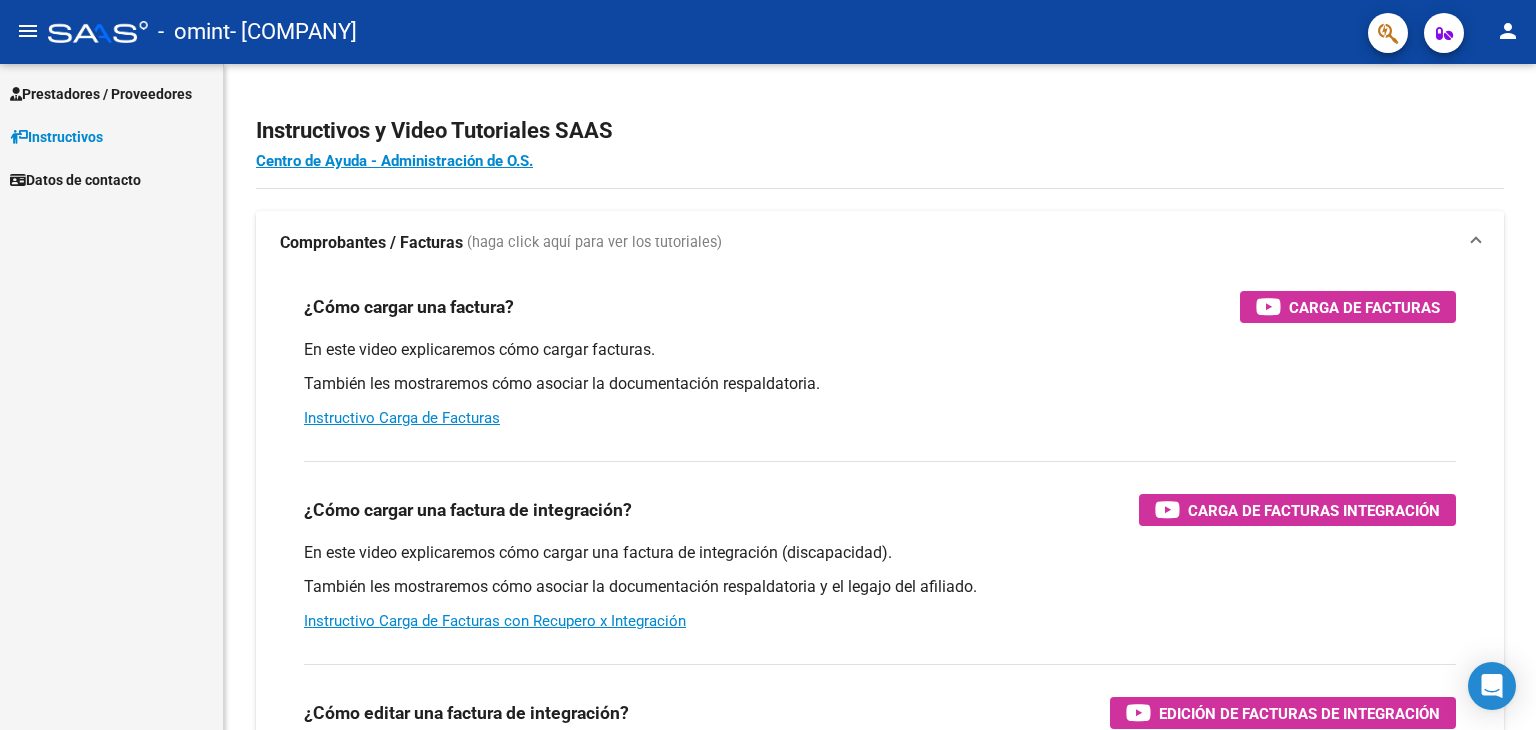 scroll, scrollTop: 0, scrollLeft: 0, axis: both 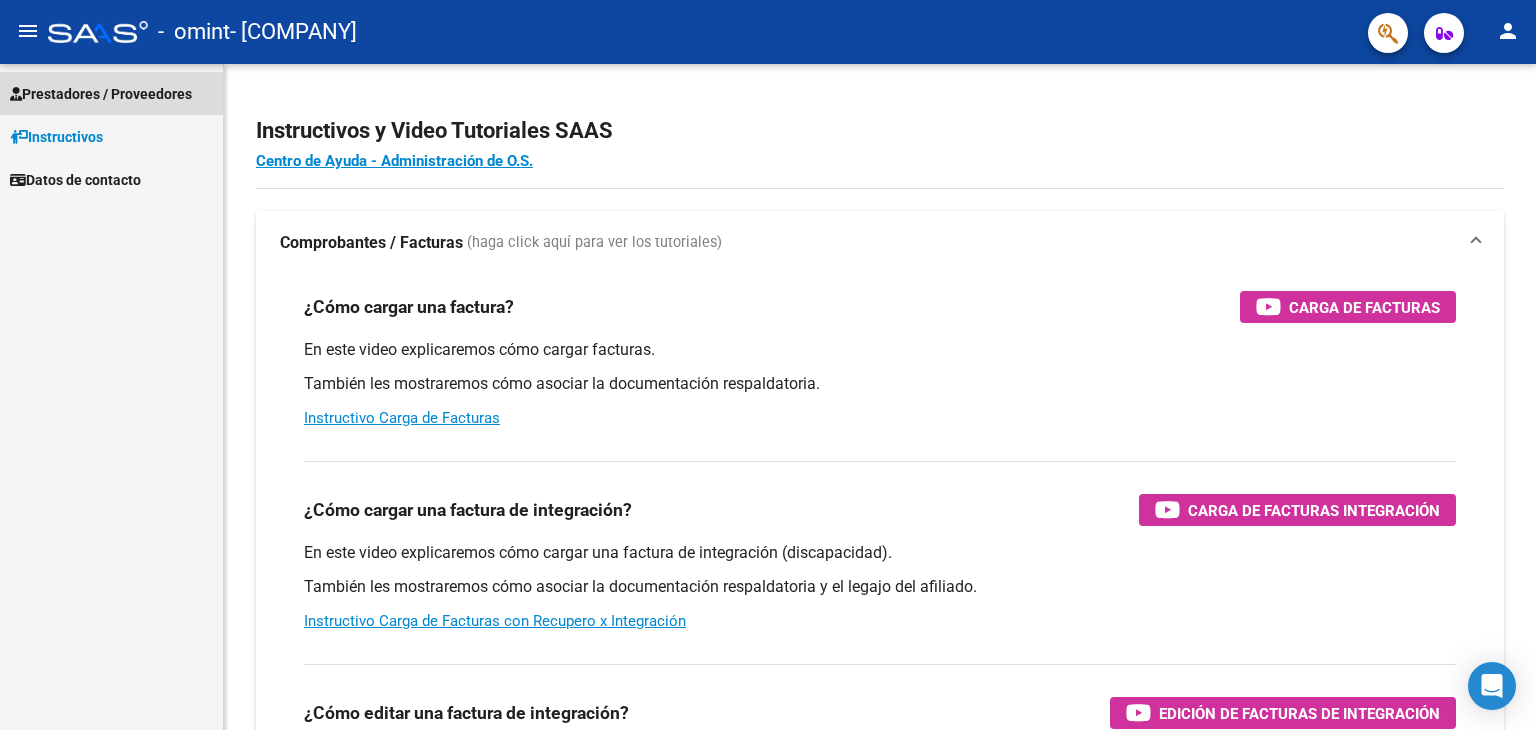 click on "Prestadores / Proveedores" at bounding box center [101, 94] 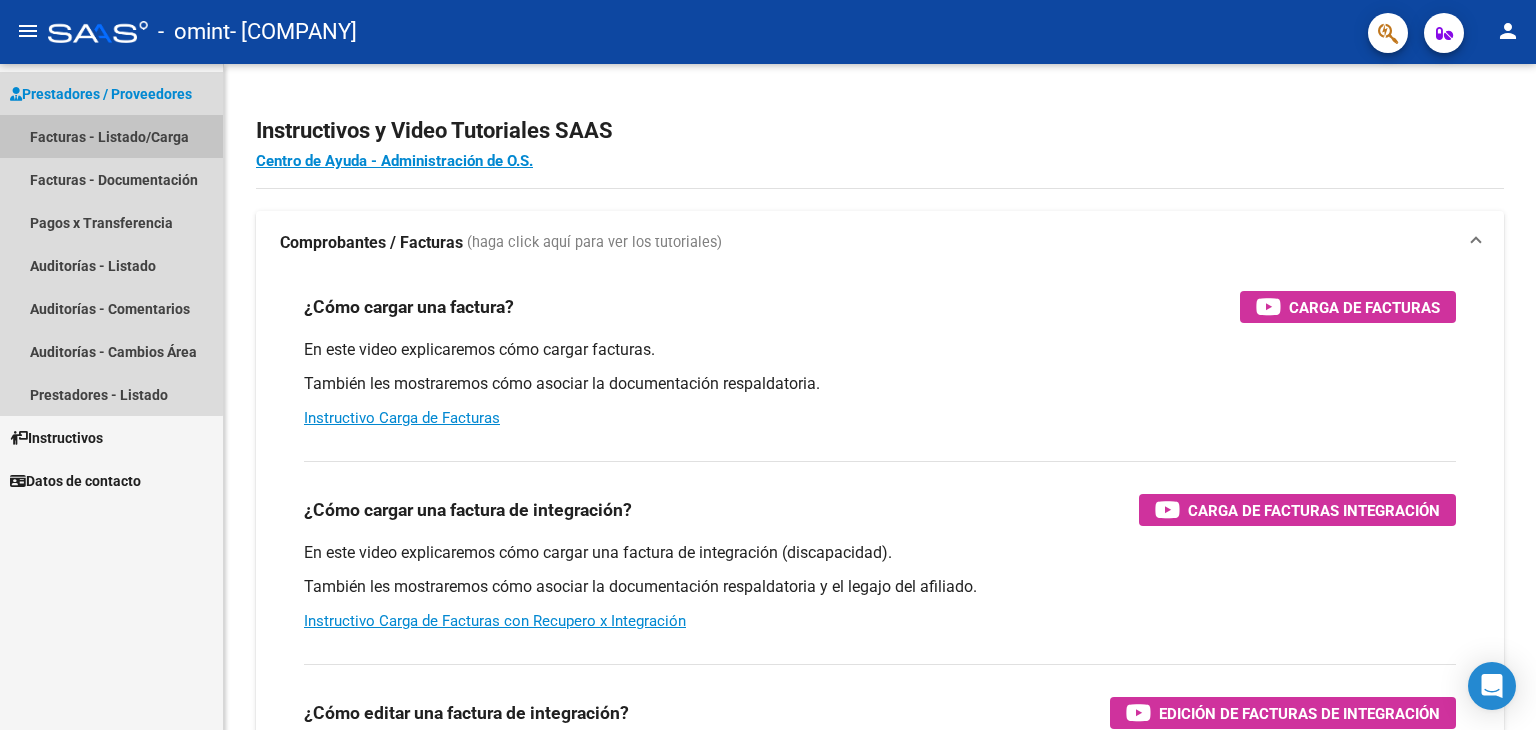 click on "Facturas - Listado/Carga" at bounding box center (111, 136) 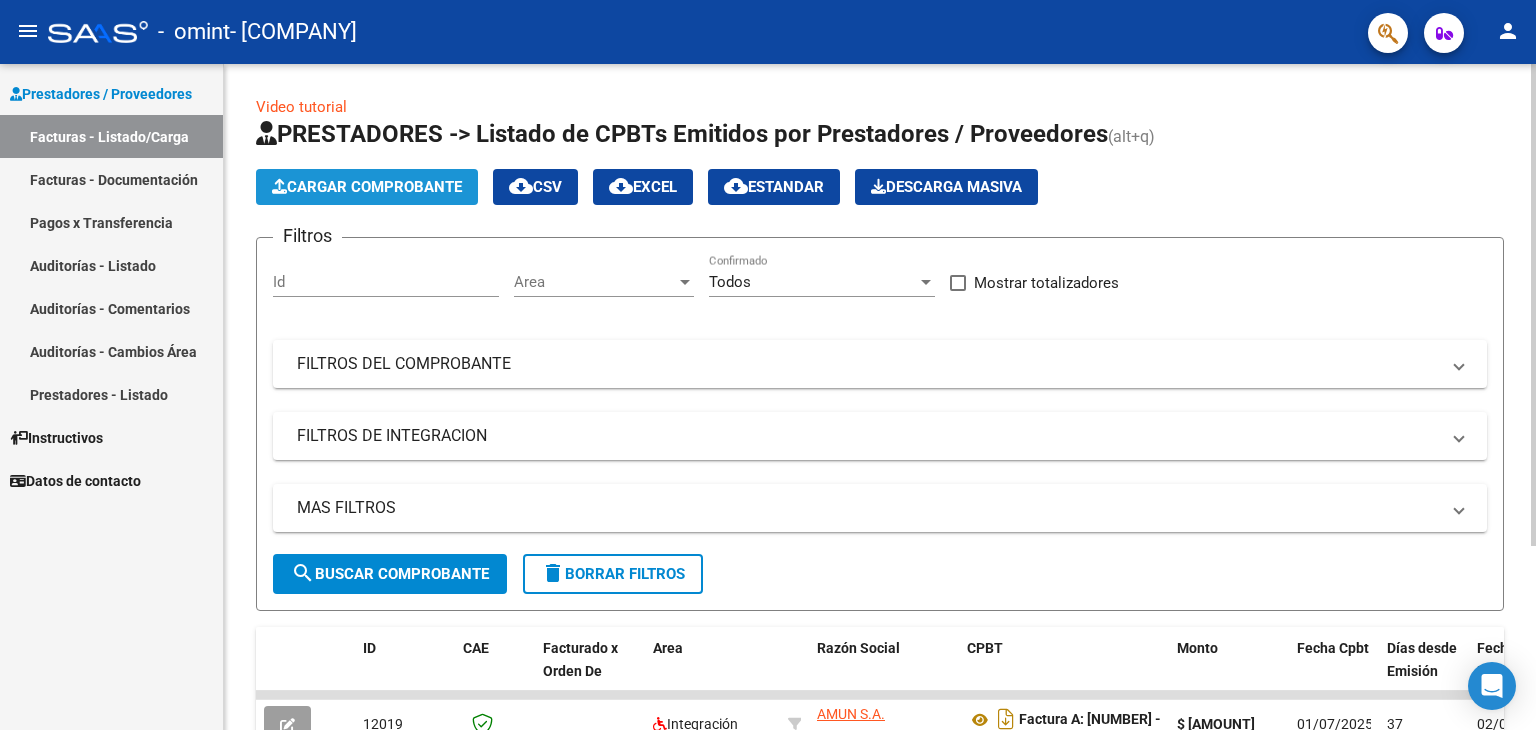 click on "Cargar Comprobante" 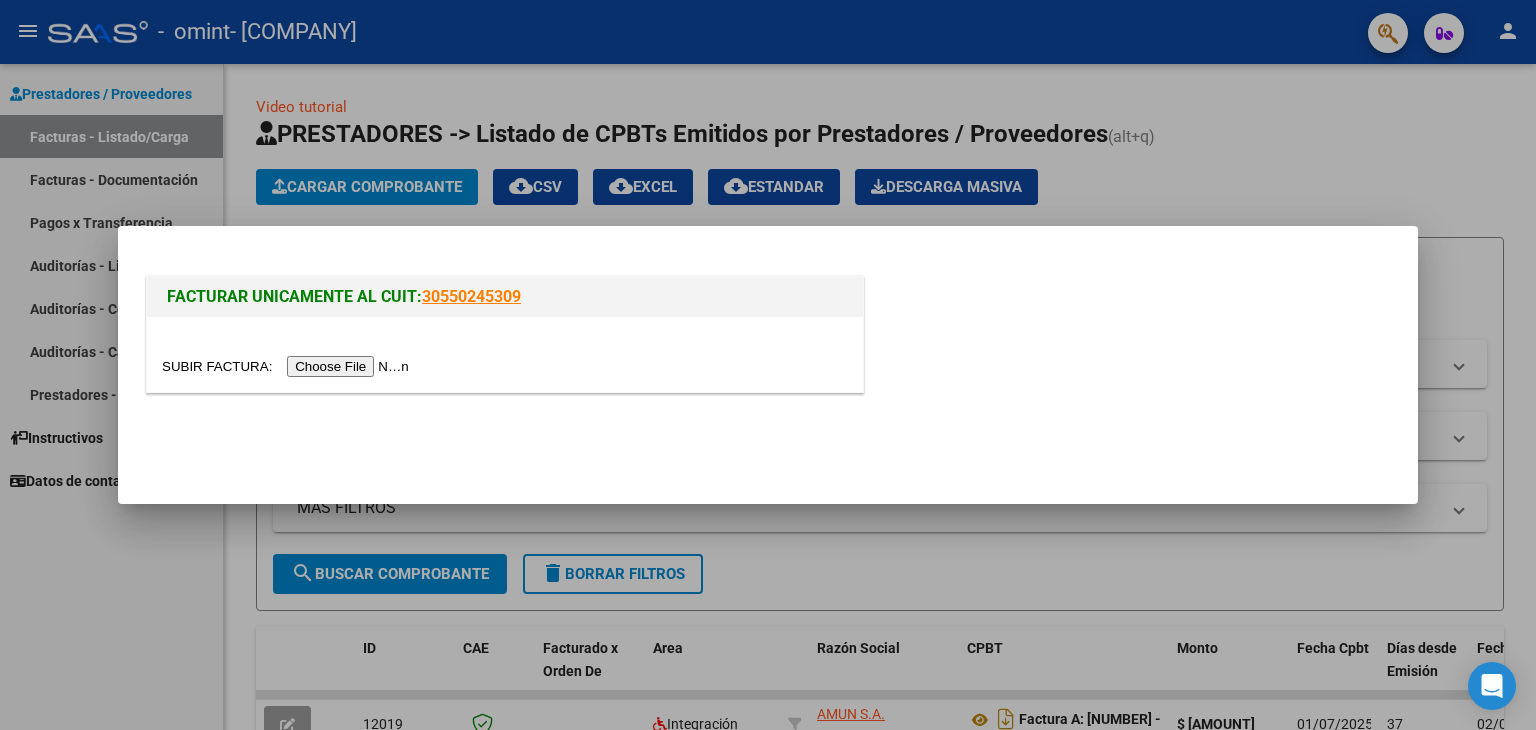 click at bounding box center [288, 366] 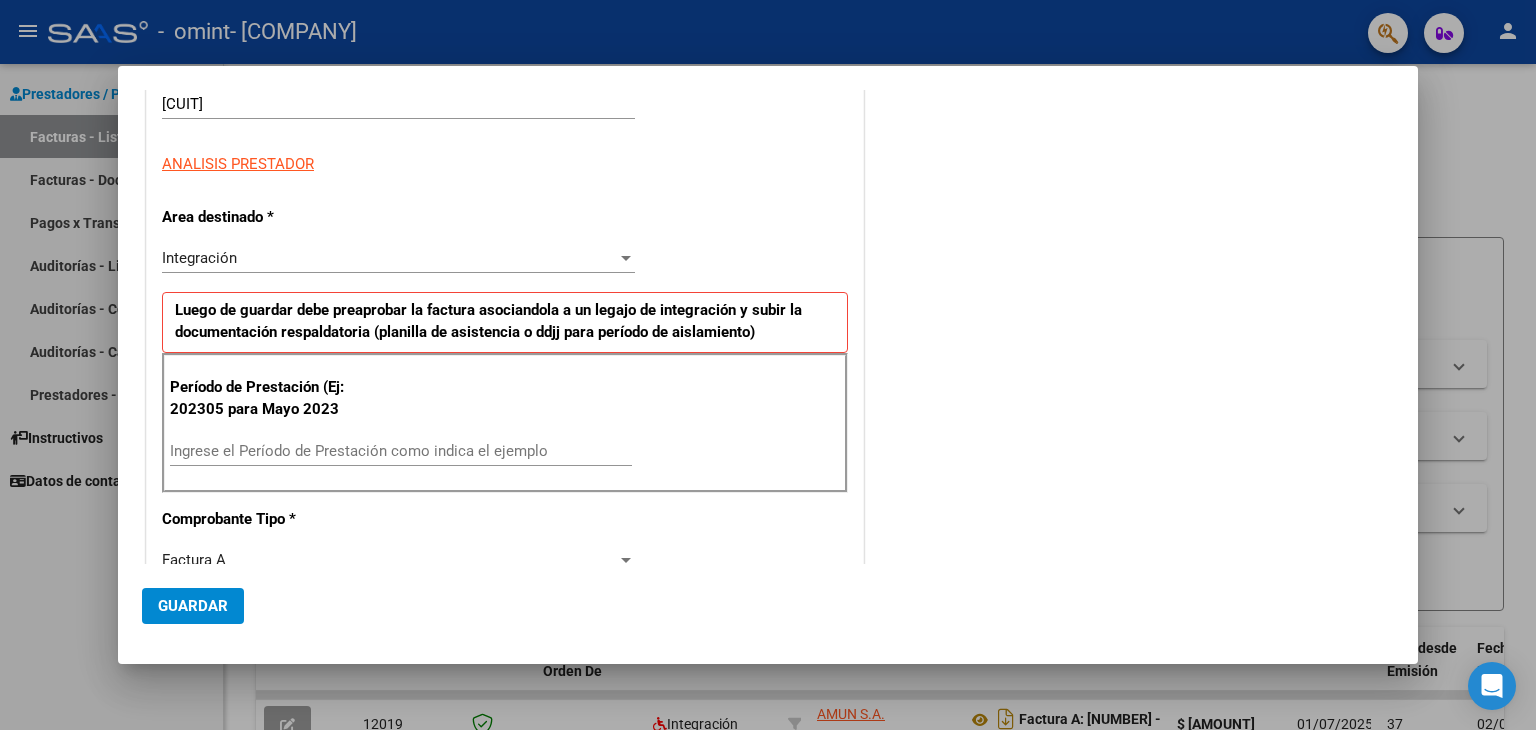 scroll, scrollTop: 200, scrollLeft: 0, axis: vertical 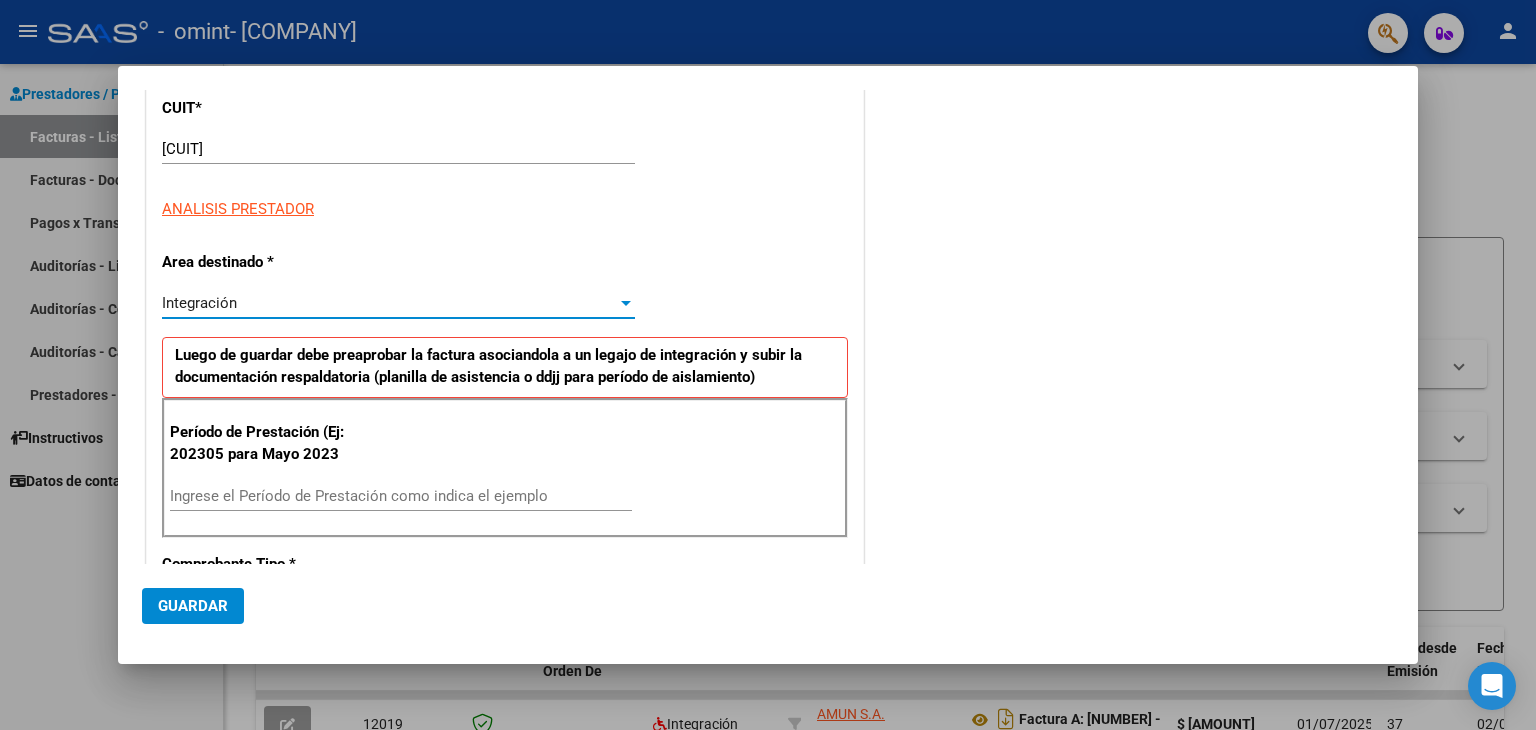 click at bounding box center (626, 303) 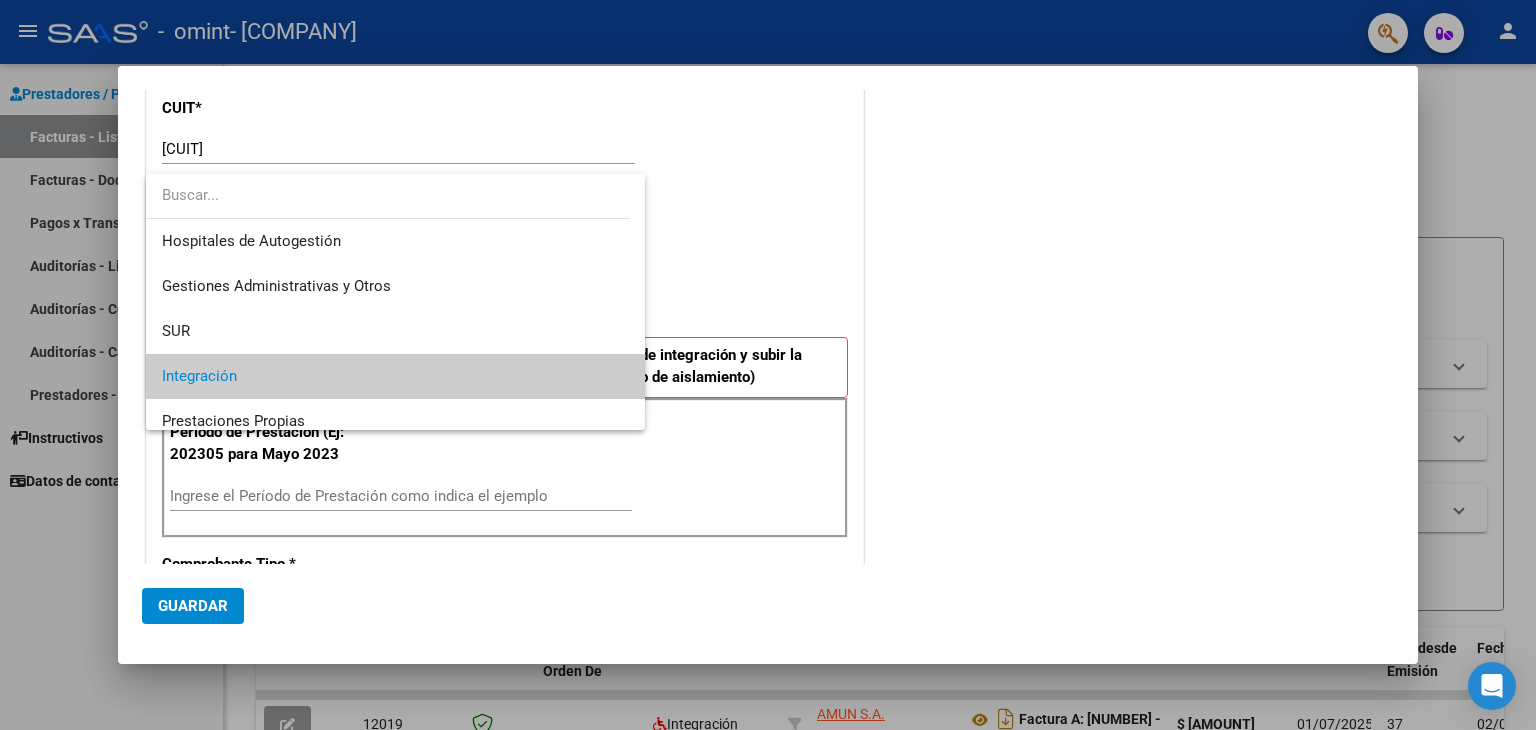 scroll, scrollTop: 74, scrollLeft: 0, axis: vertical 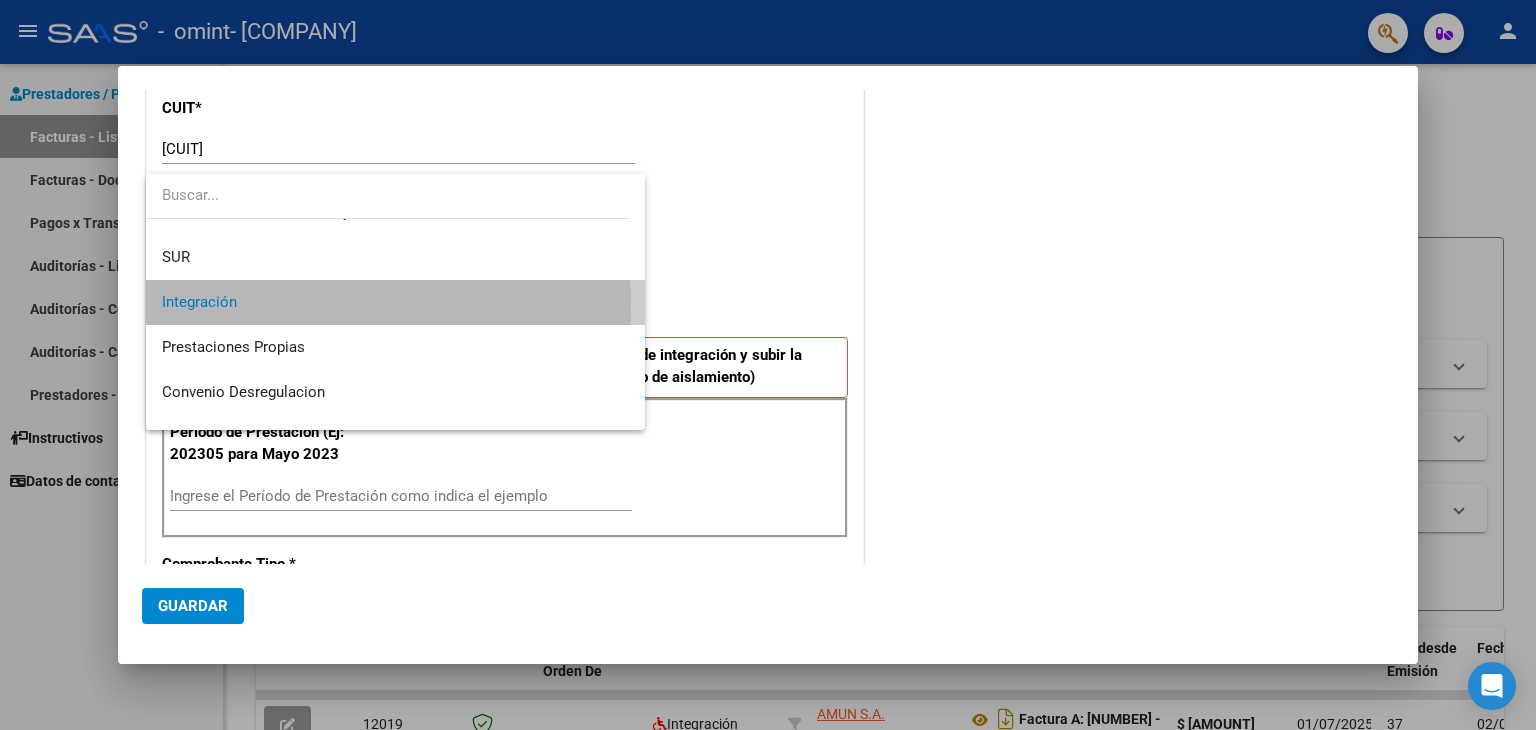 click on "Integración" at bounding box center (396, 302) 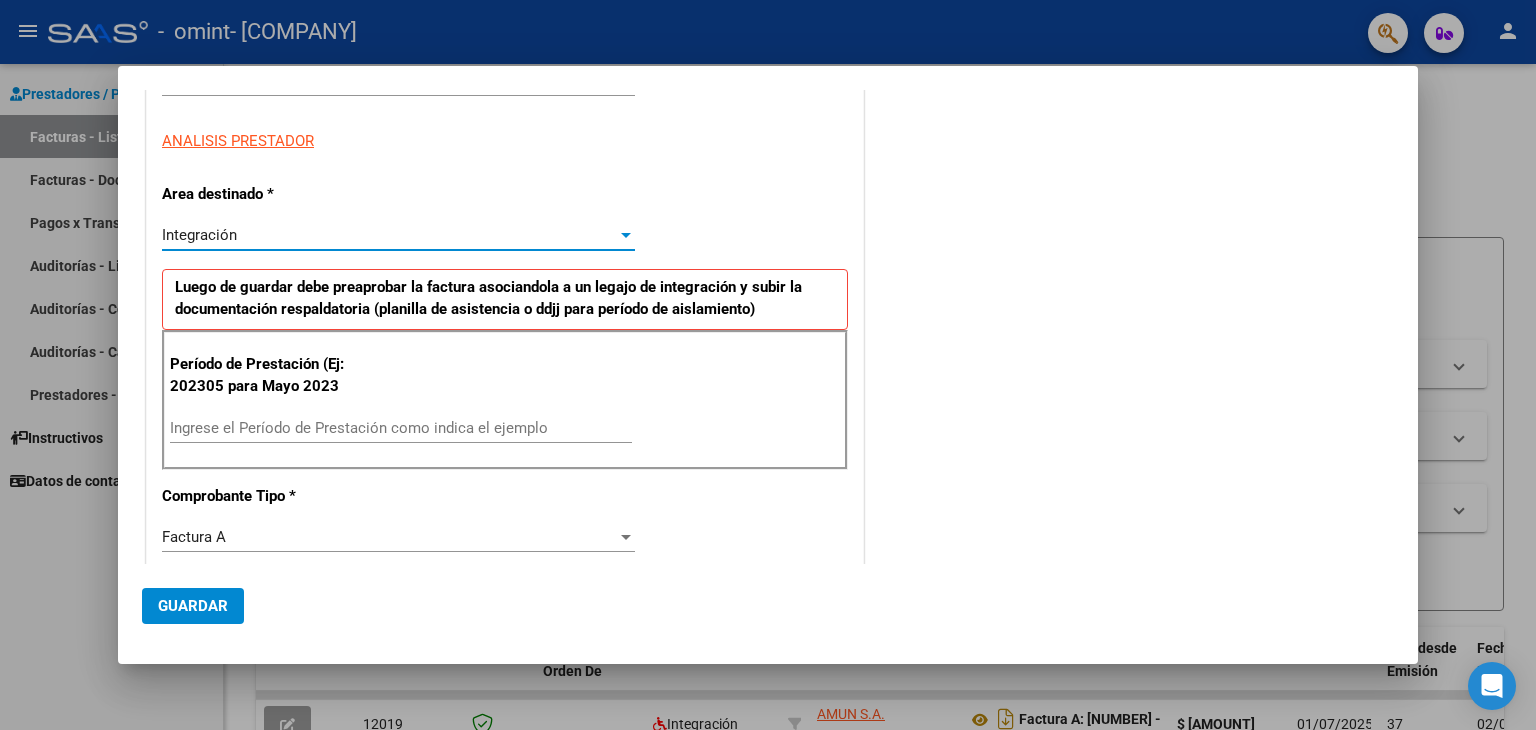 scroll, scrollTop: 300, scrollLeft: 0, axis: vertical 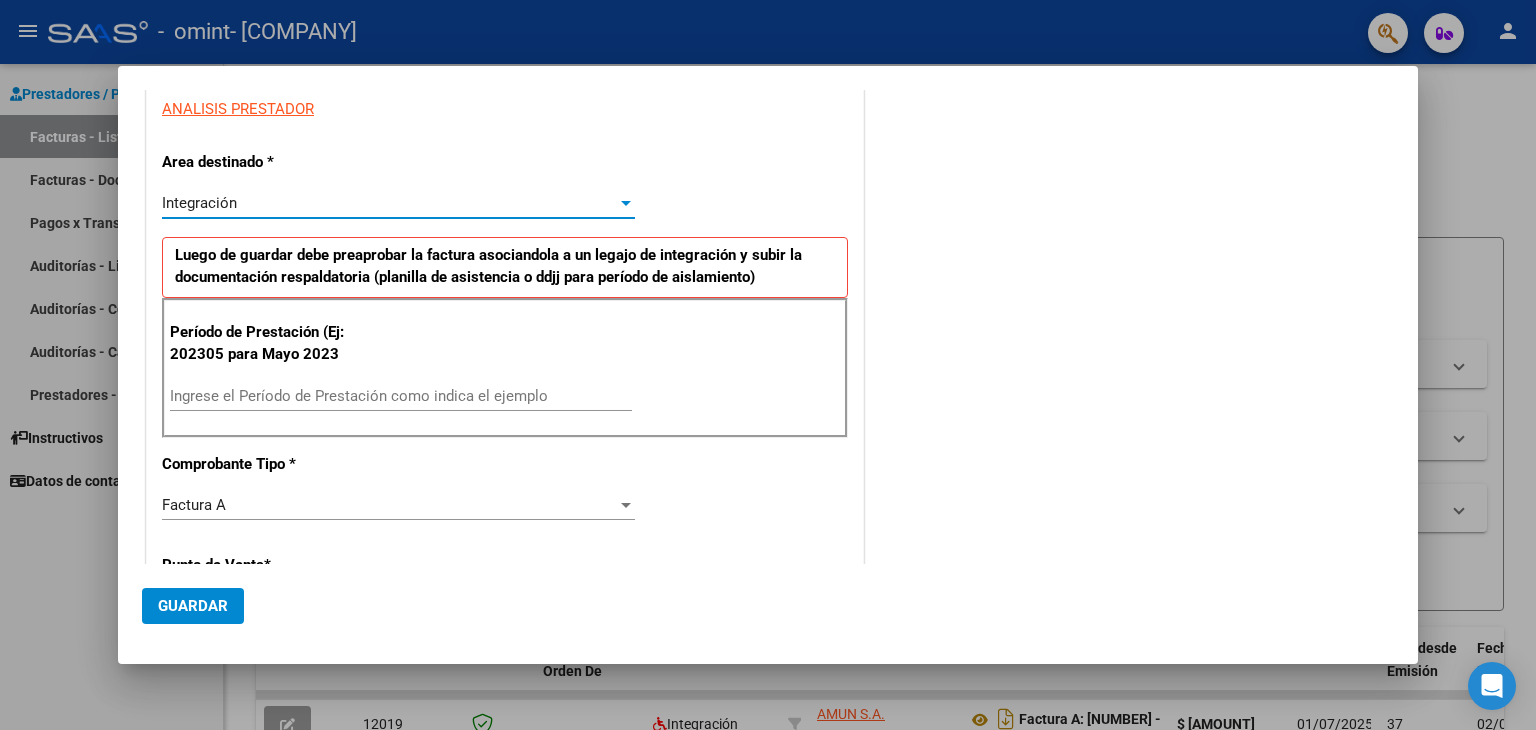 click on "Ingrese el Período de Prestación como indica el ejemplo" at bounding box center [401, 396] 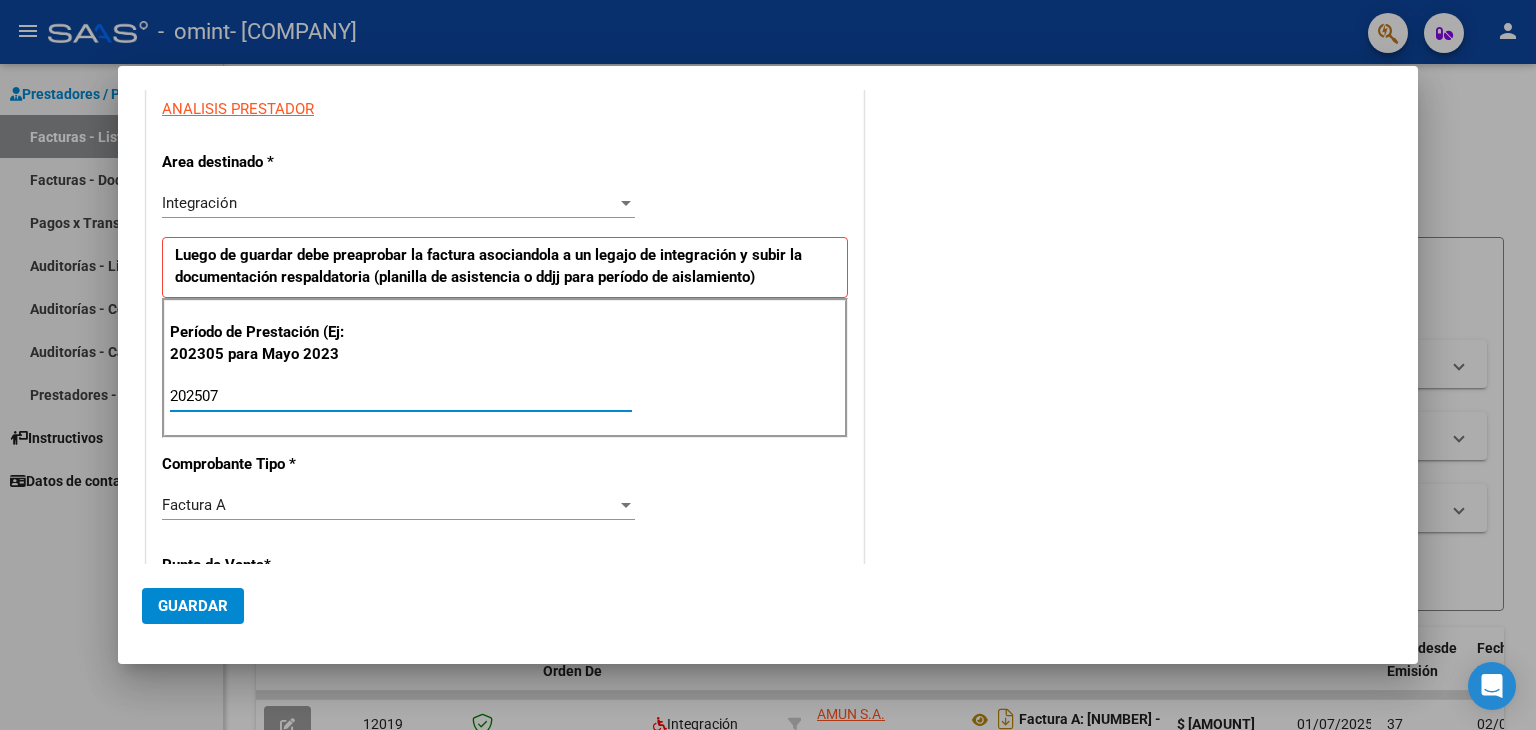 type on "202507" 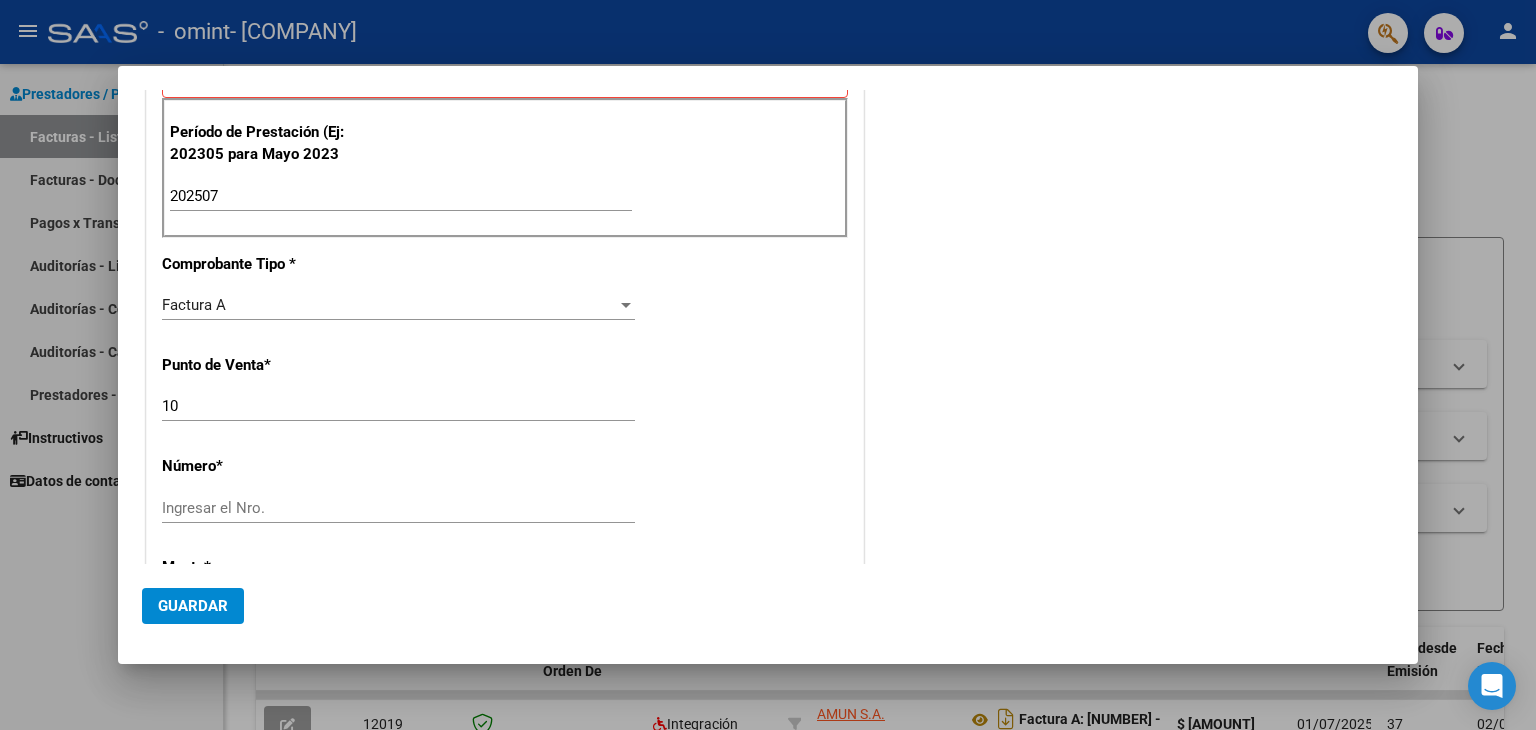 scroll, scrollTop: 600, scrollLeft: 0, axis: vertical 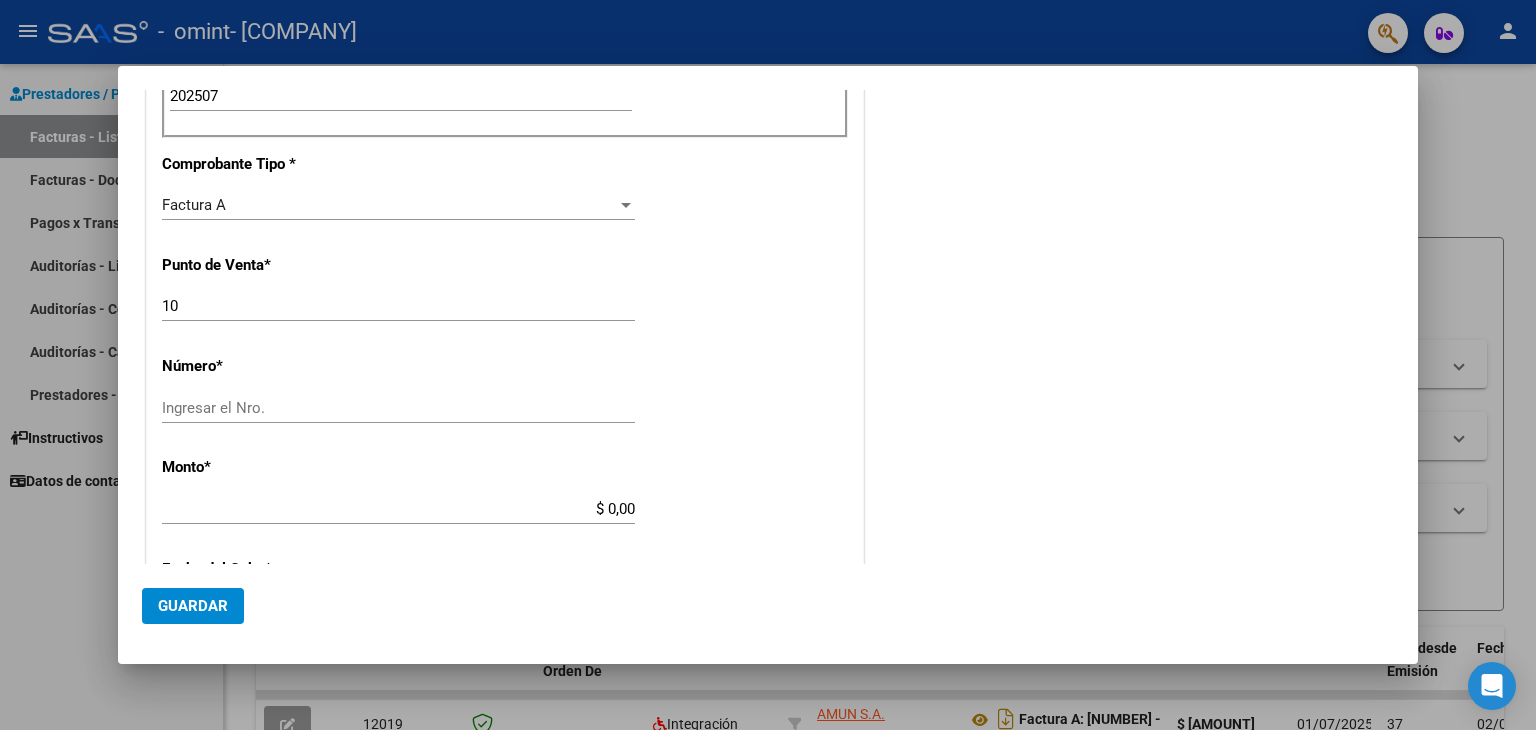 click on "Ingresar el Nro." at bounding box center [398, 408] 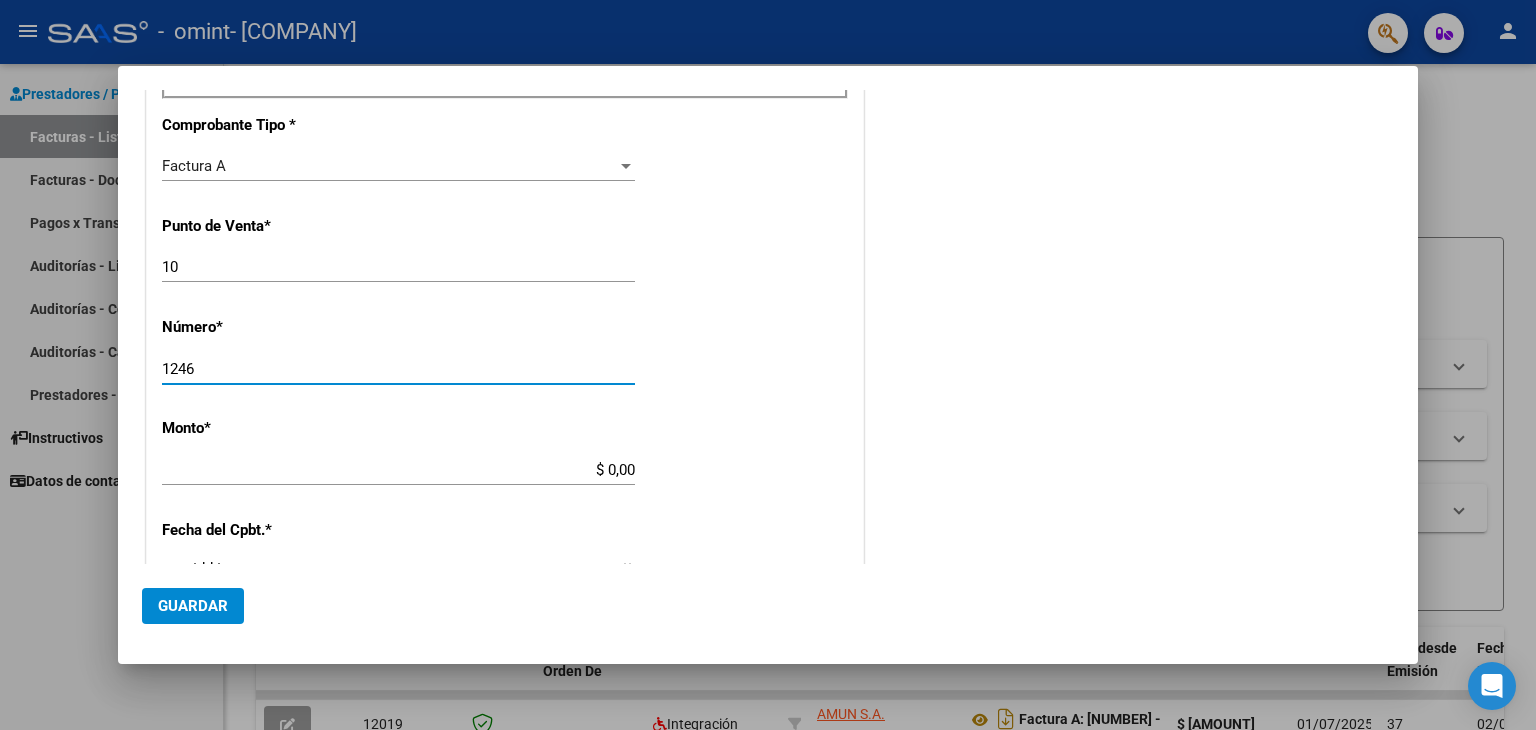 scroll, scrollTop: 700, scrollLeft: 0, axis: vertical 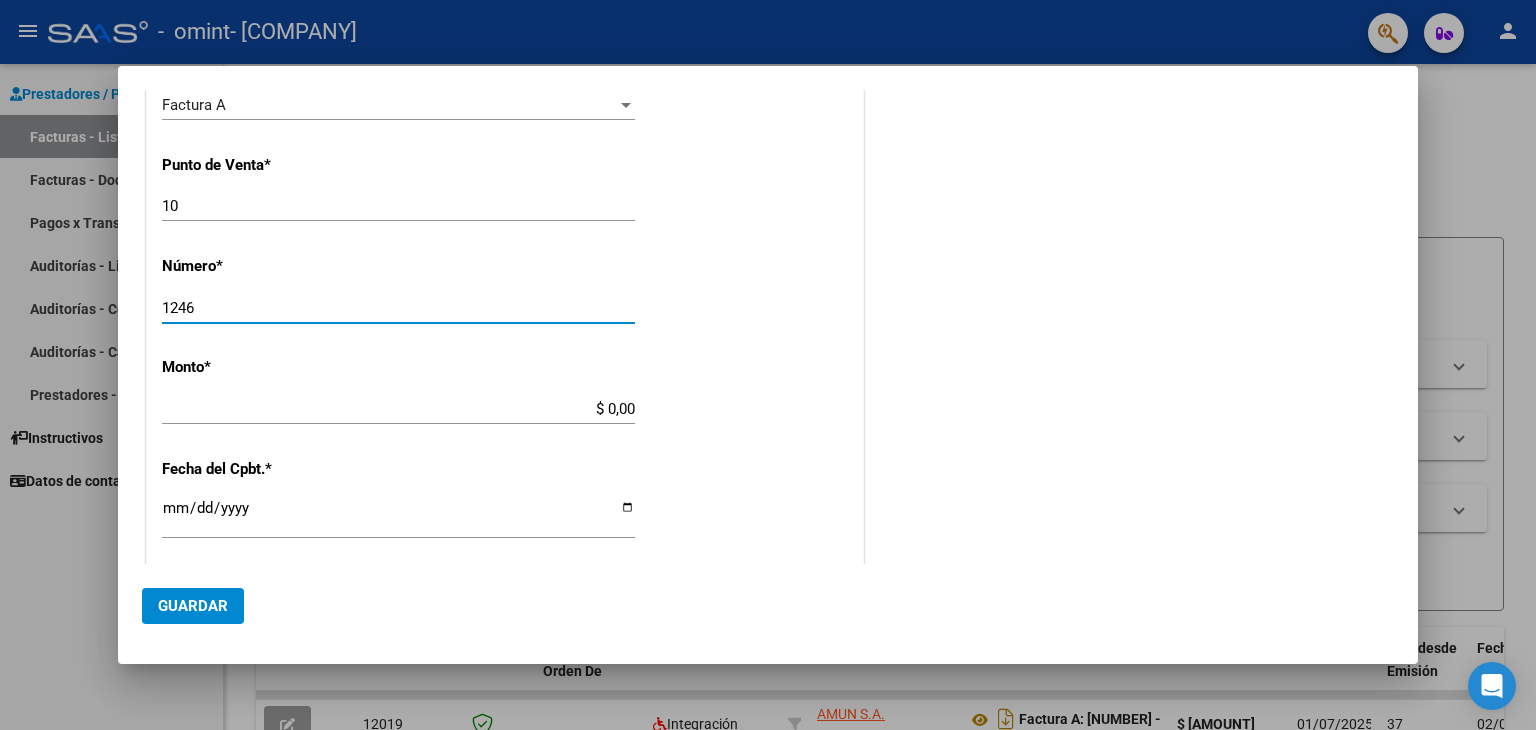 type on "1246" 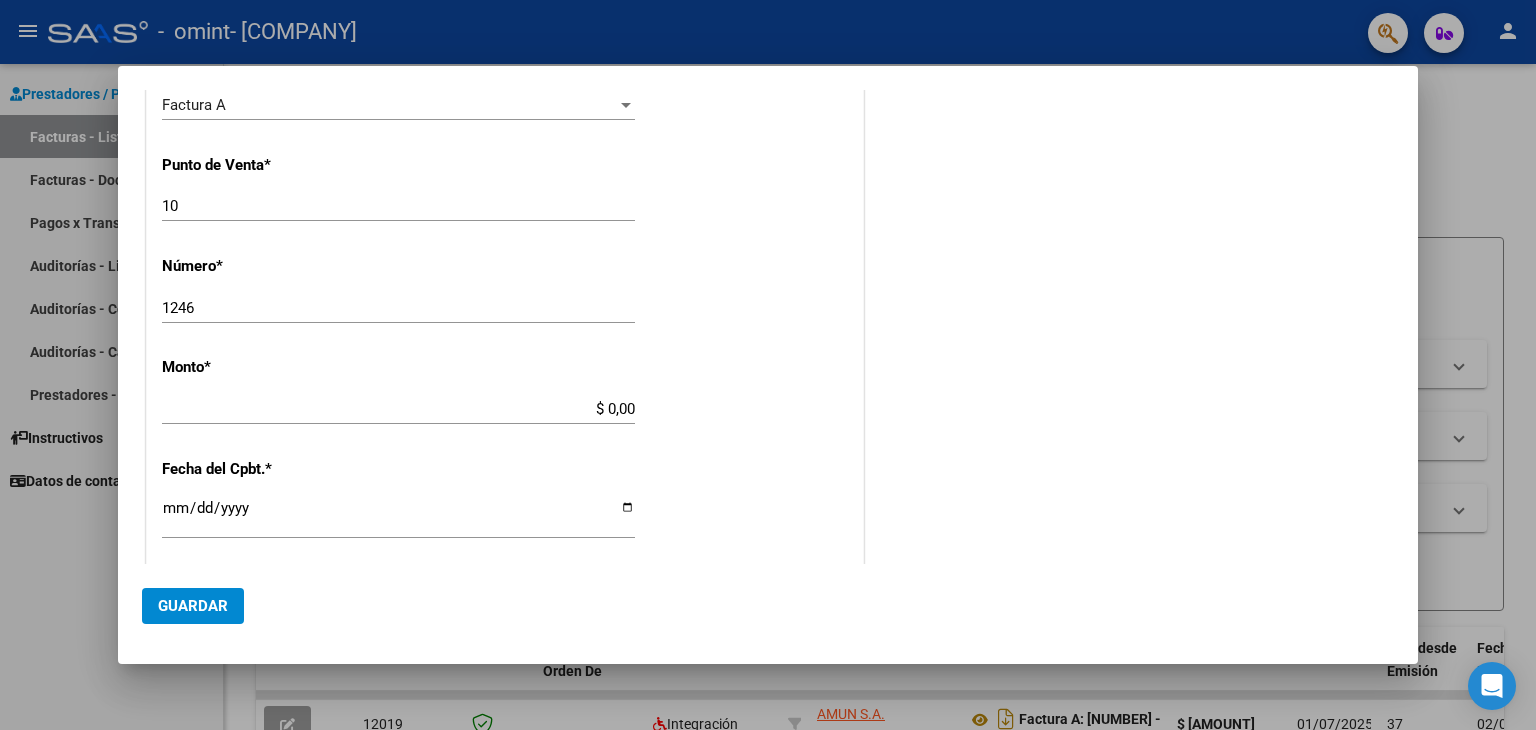 click on "$ 0,00 Ingresar el monto" 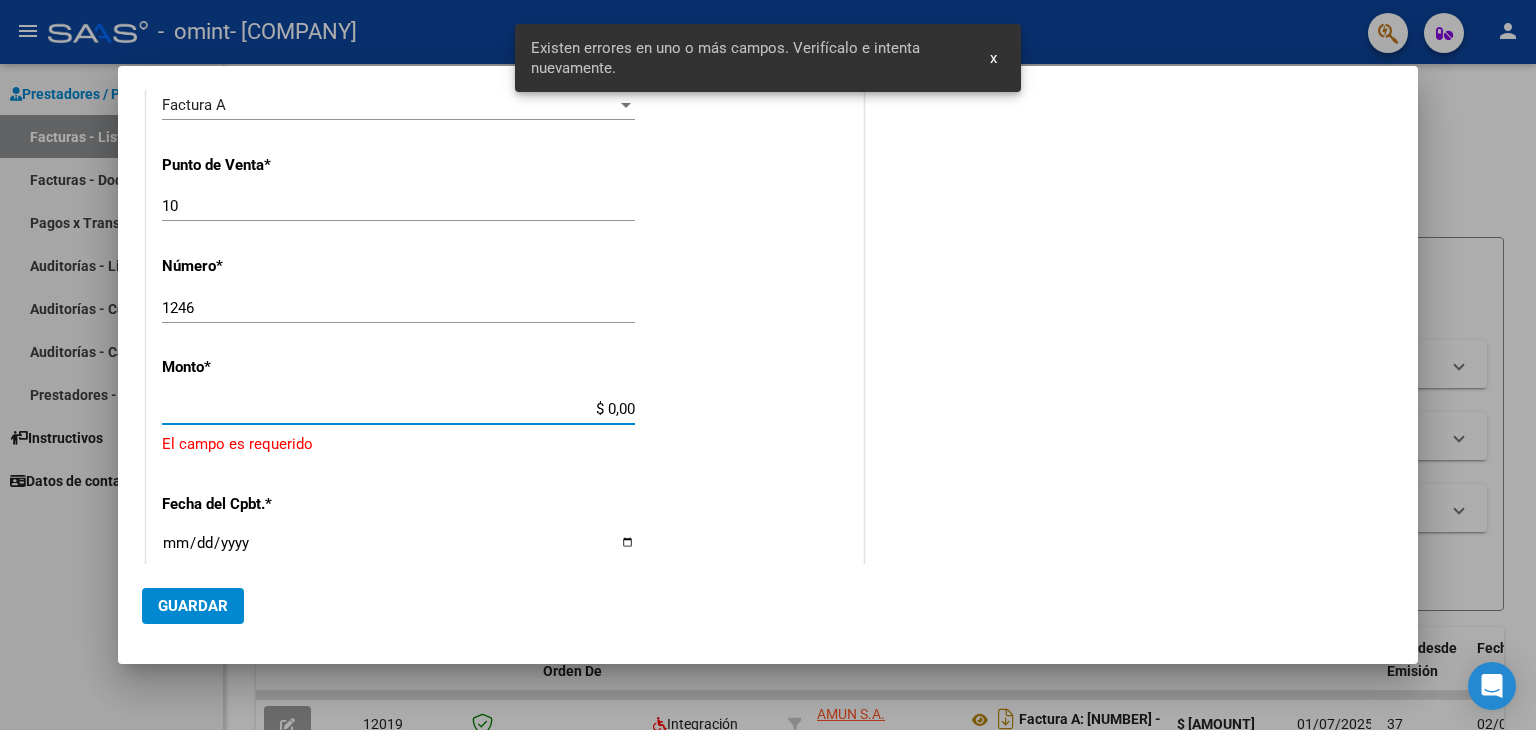 scroll, scrollTop: 770, scrollLeft: 0, axis: vertical 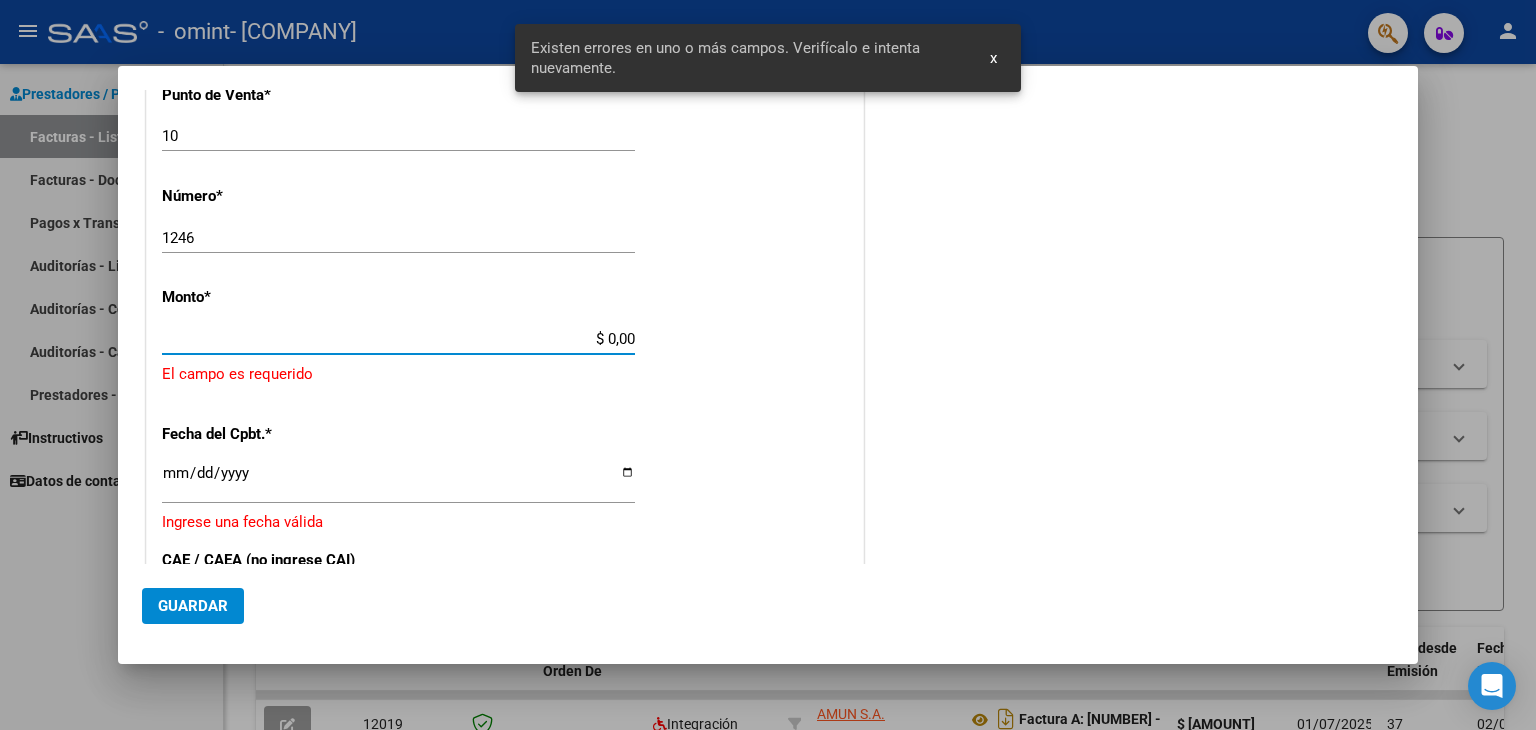 click on "Monto  *   $ [AMOUNT] Ingresar el monto   El campo es requerido" 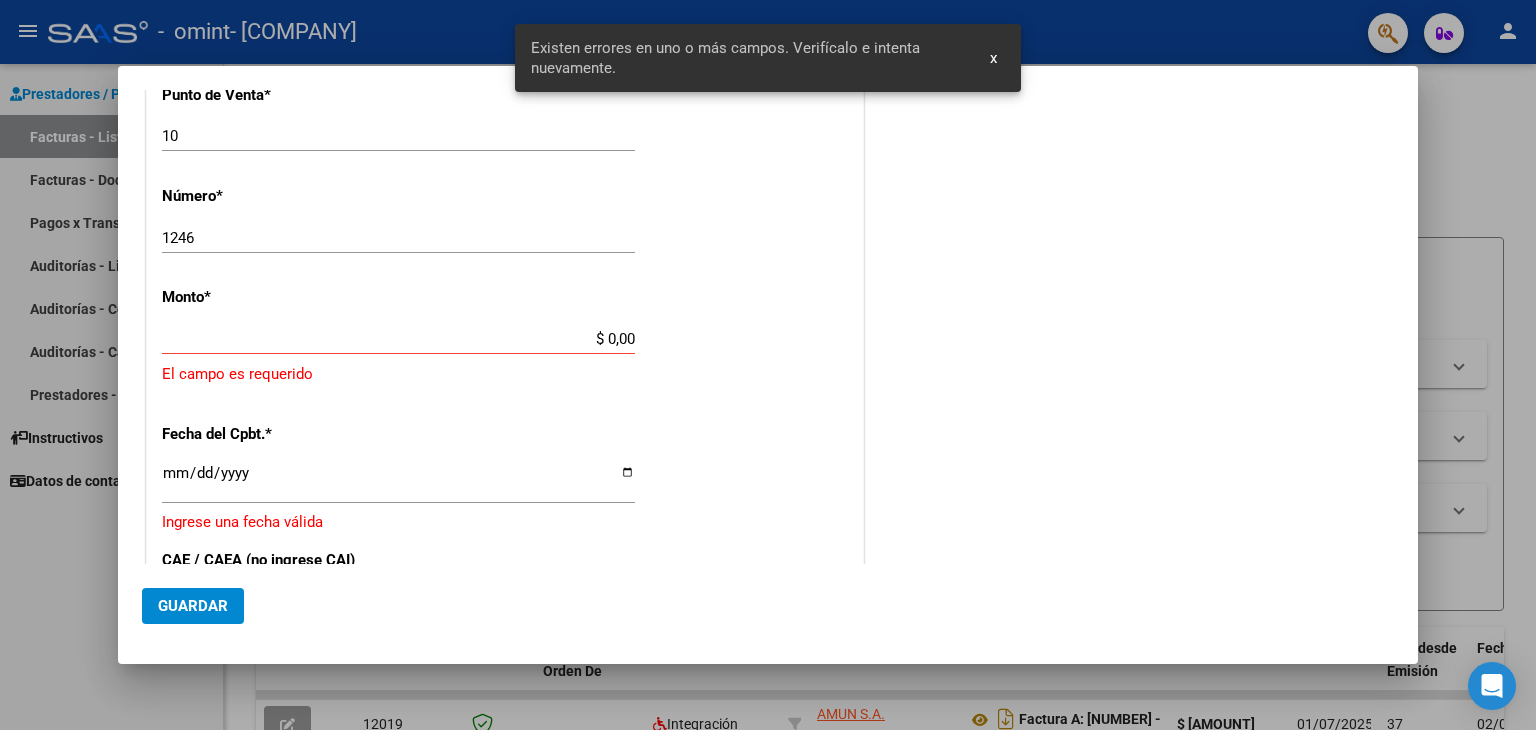 click on "$ 0,00" at bounding box center (398, 339) 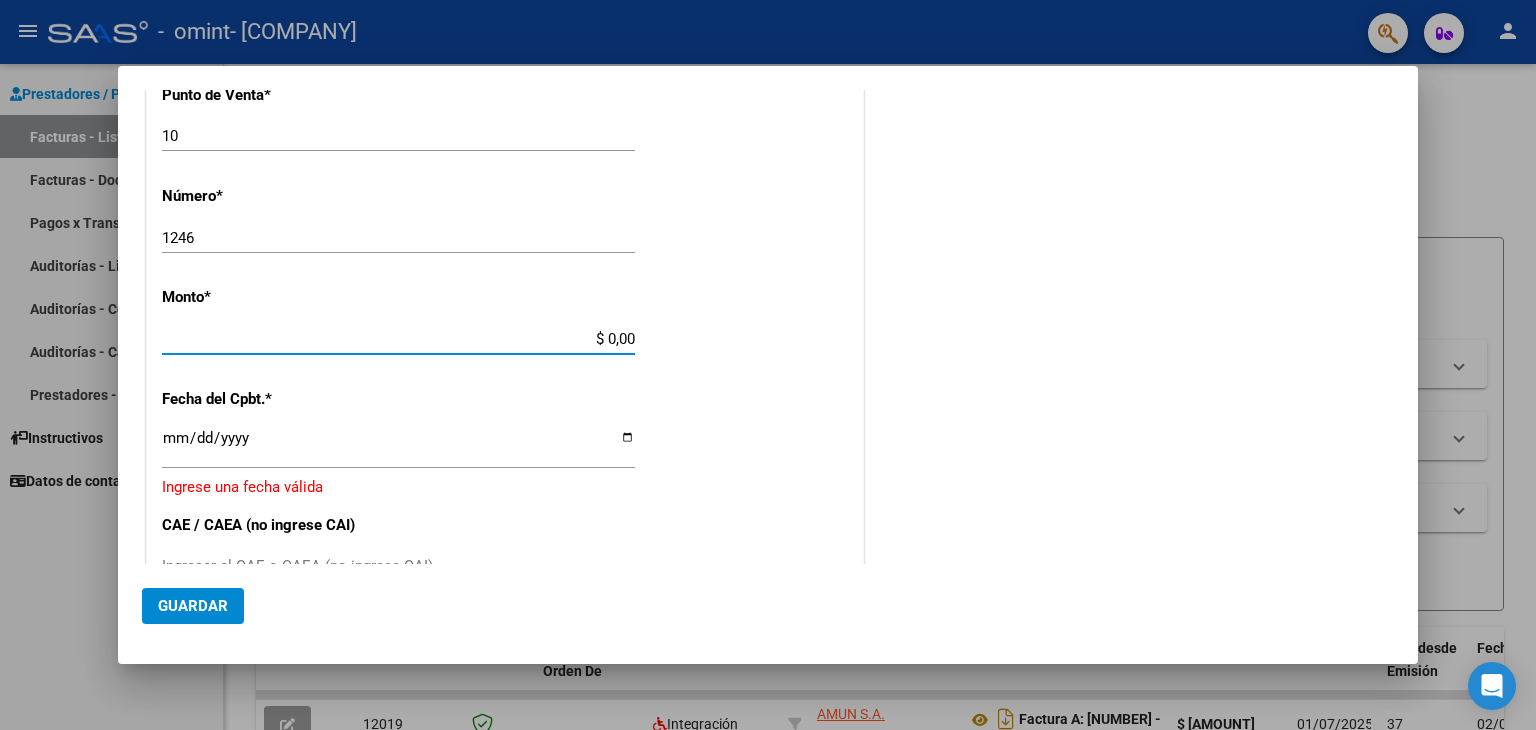 click on "$ 0,00" at bounding box center [398, 339] 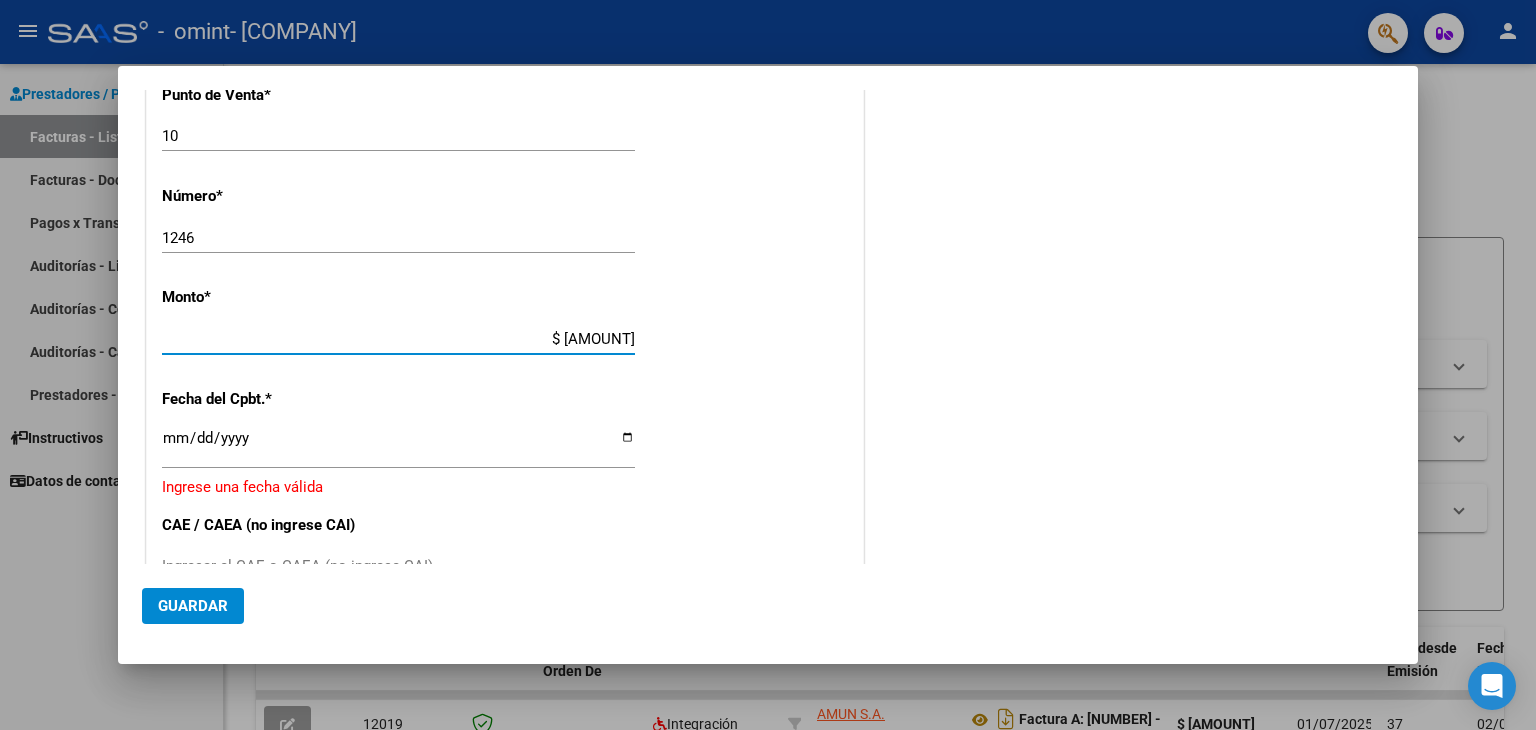 type on "$ [AMOUNT]" 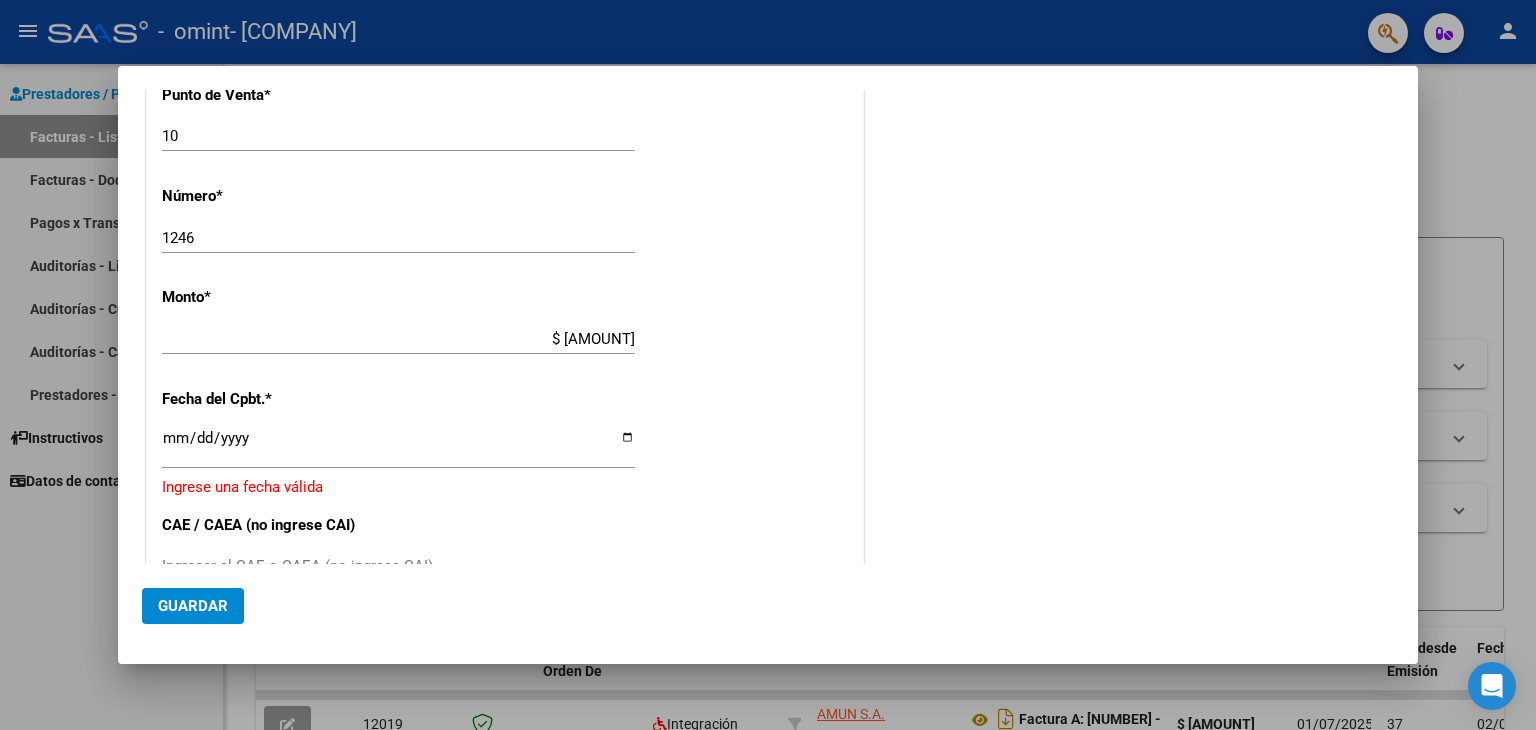 drag, startPoint x: 800, startPoint y: 440, endPoint x: 788, endPoint y: 437, distance: 12.369317 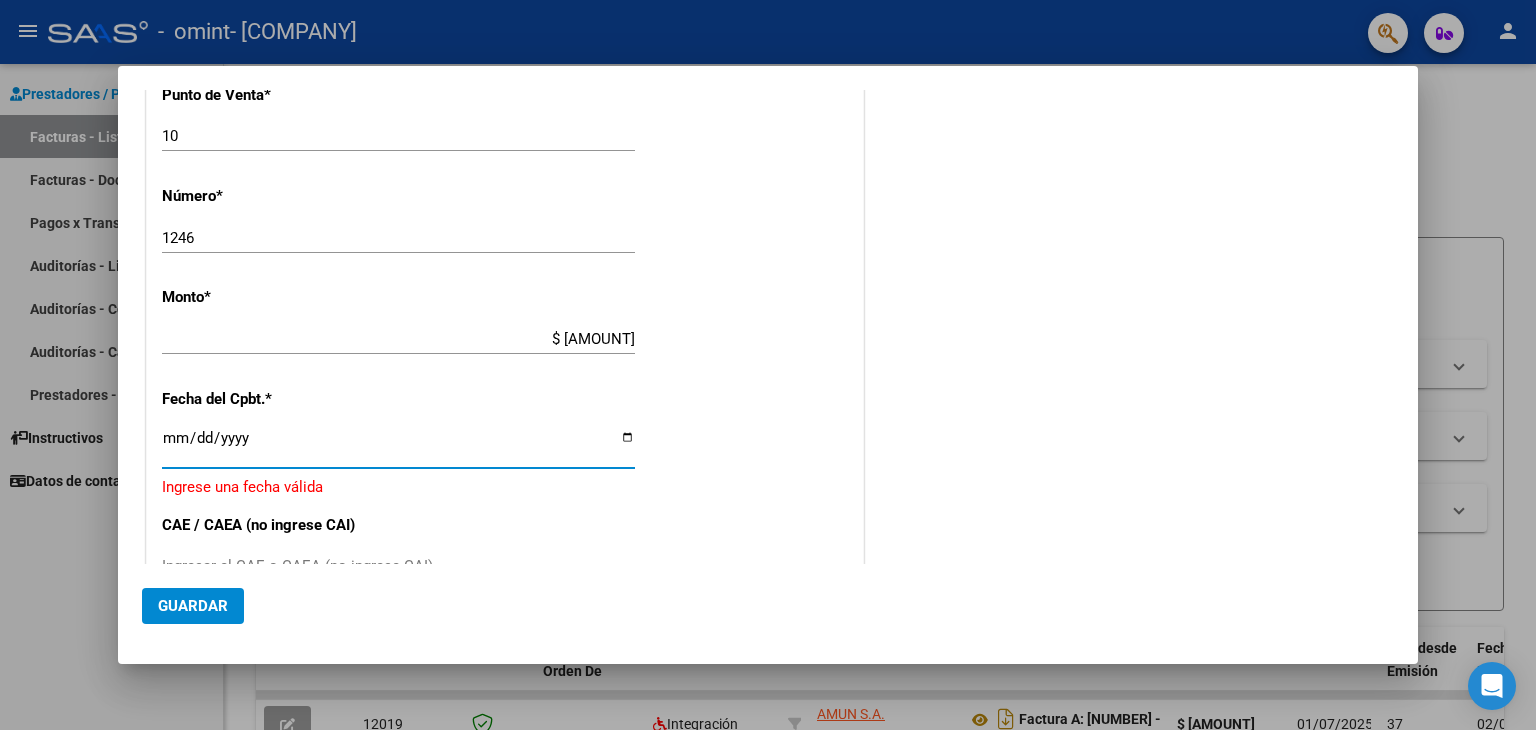 click on "Ingresar la fecha" at bounding box center (398, 446) 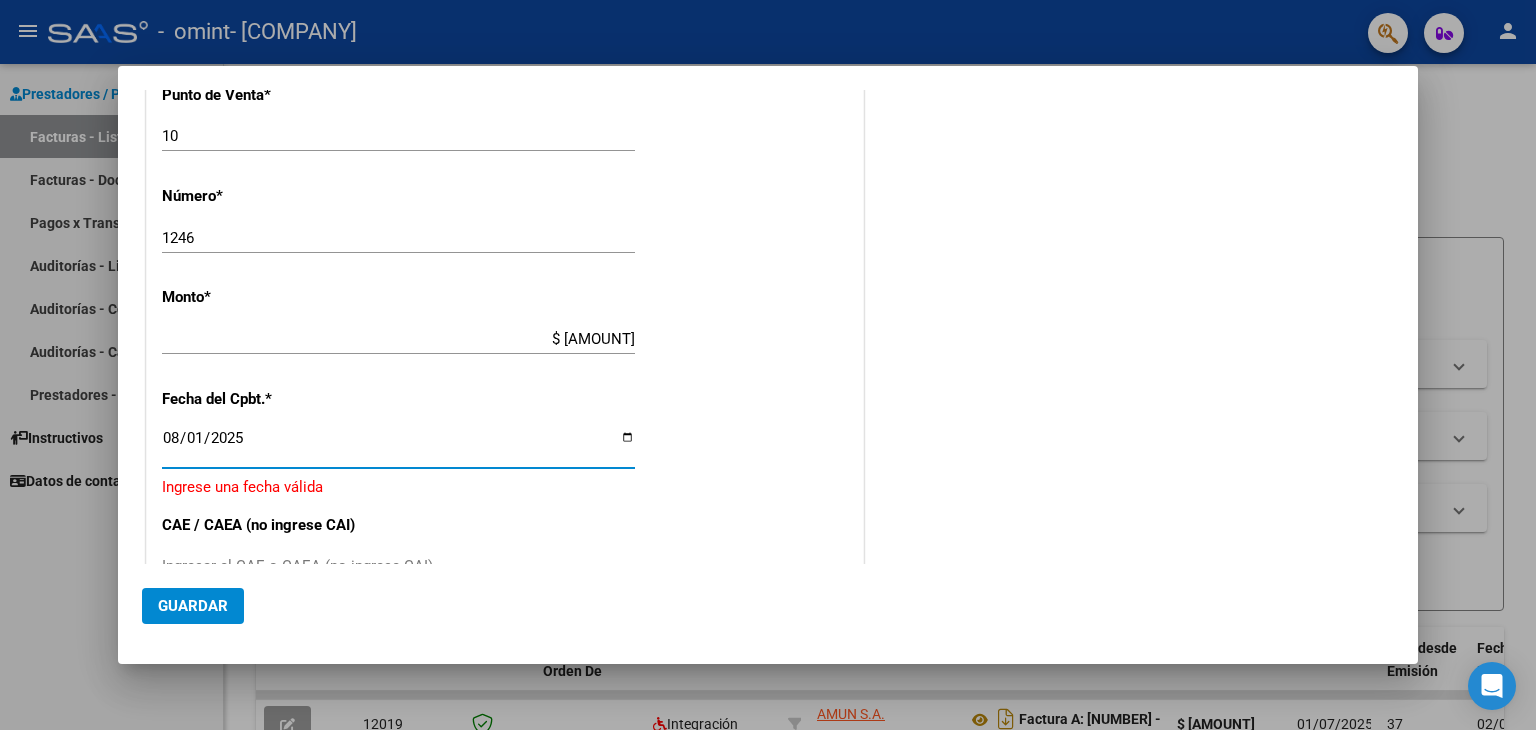 type on "2025-08-01" 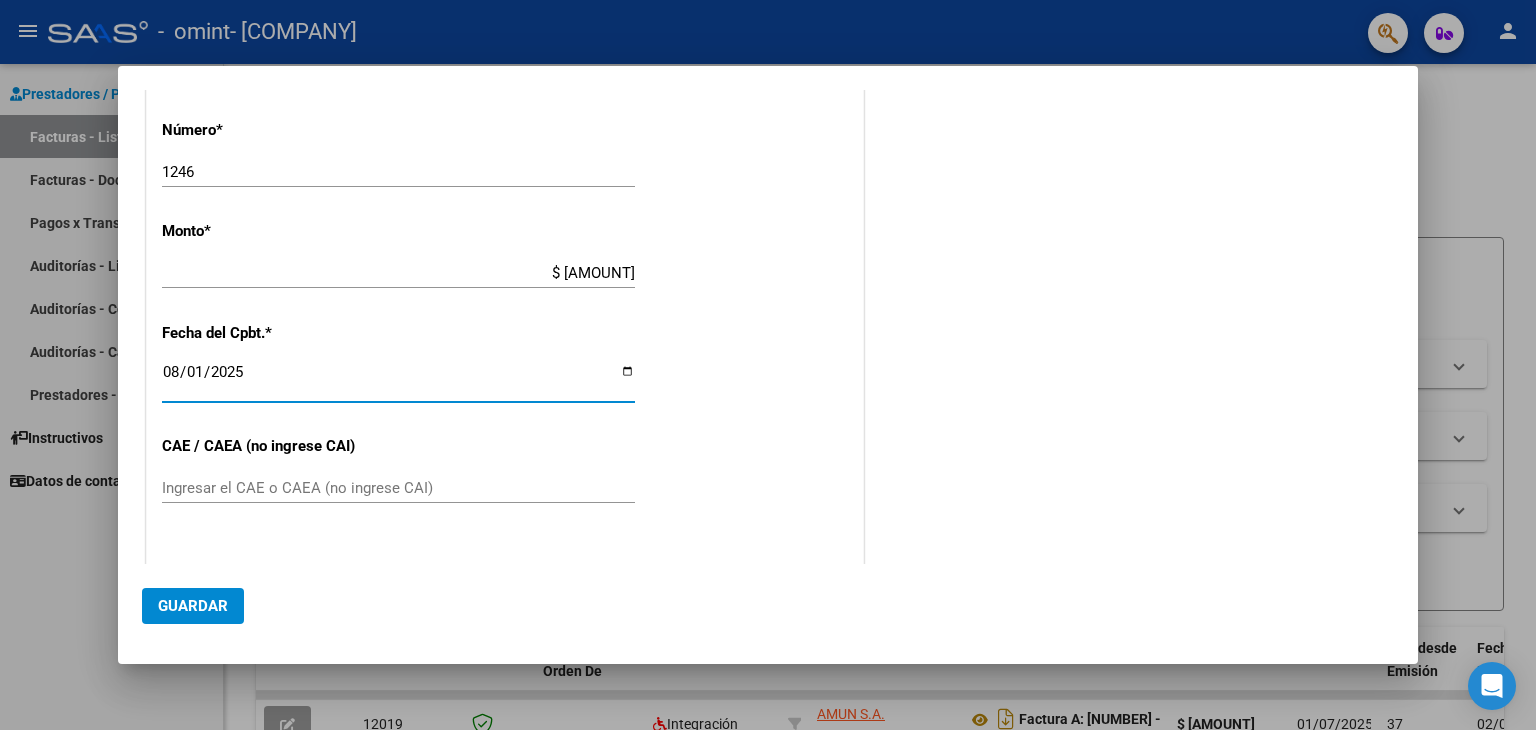 scroll, scrollTop: 970, scrollLeft: 0, axis: vertical 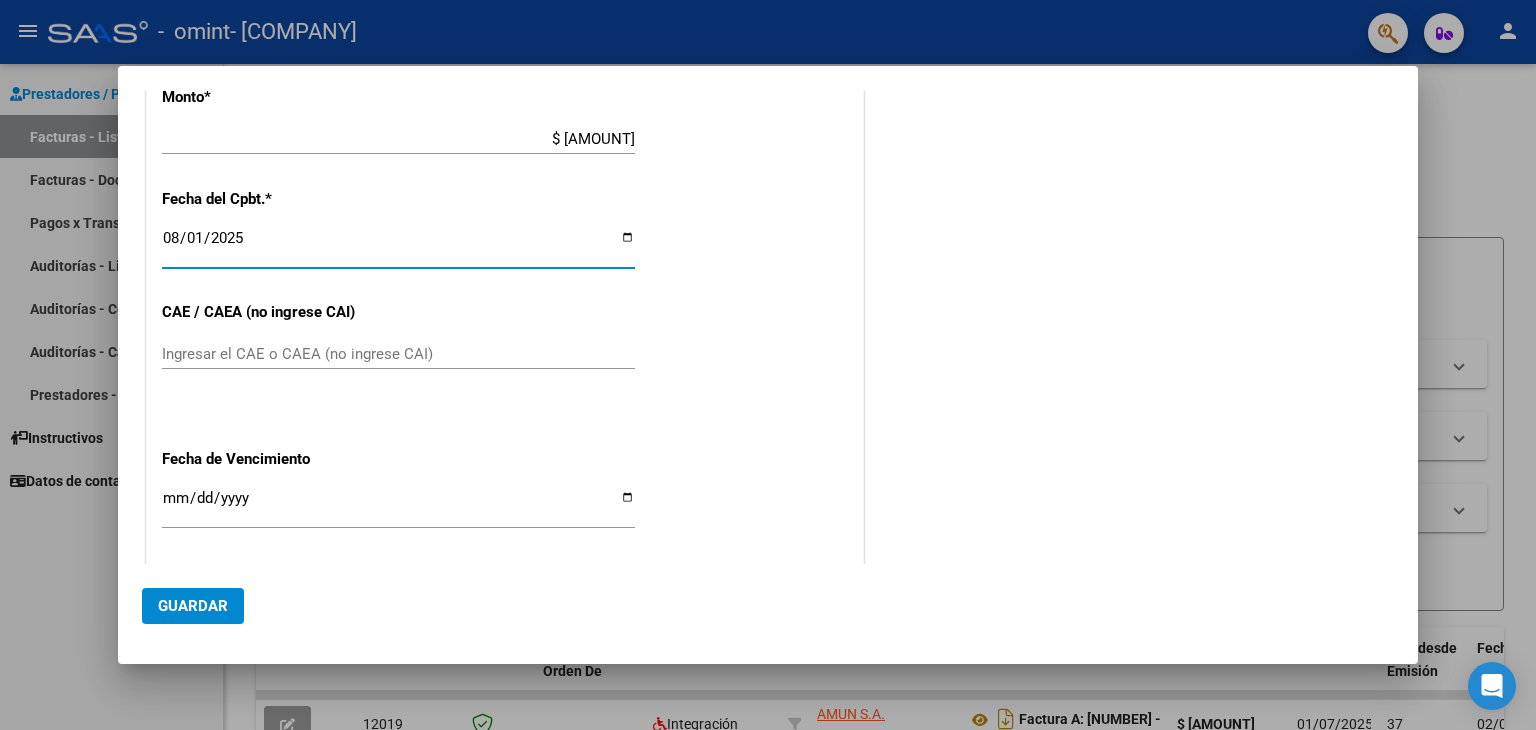 click on "Ingresar el CAE o CAEA (no ingrese CAI)" at bounding box center (398, 354) 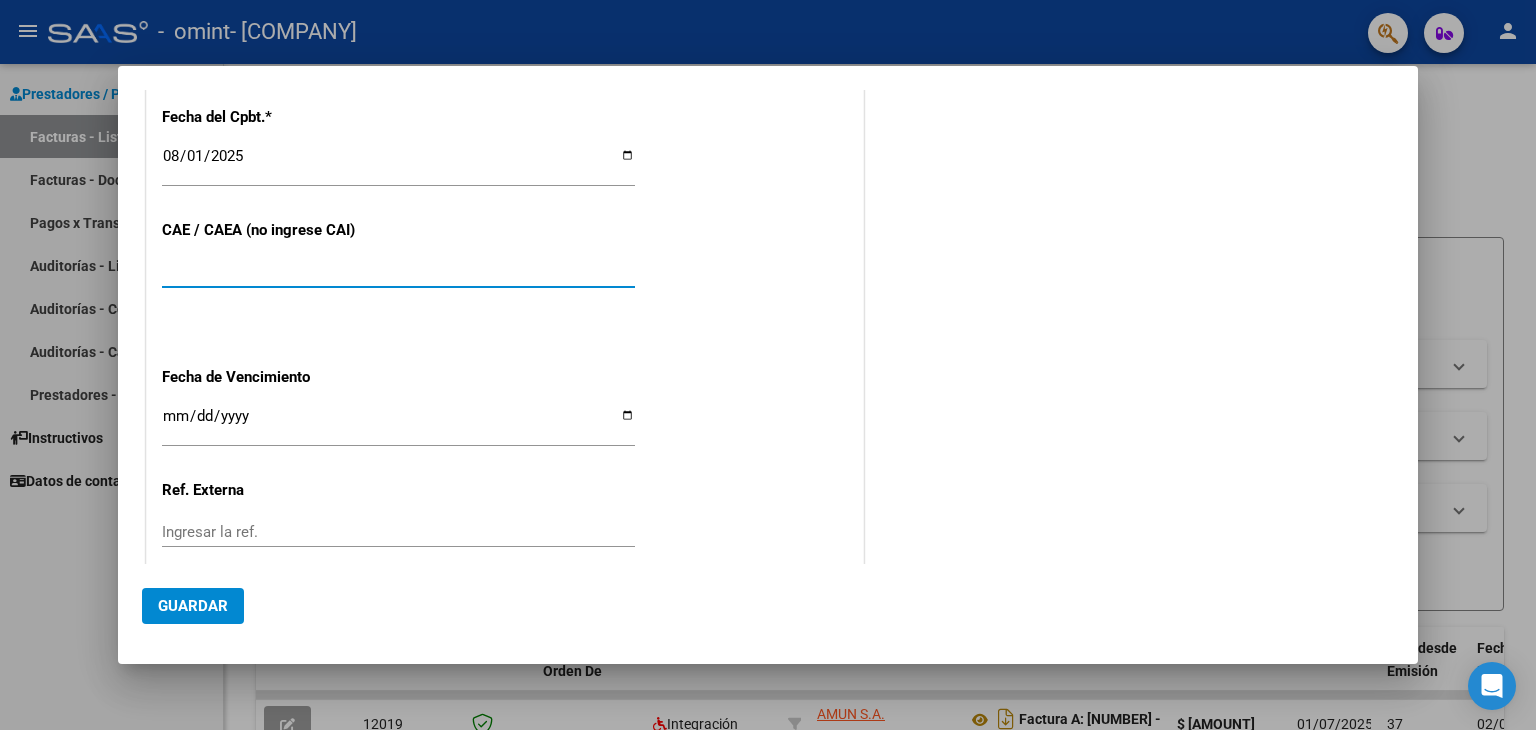scroll, scrollTop: 1170, scrollLeft: 0, axis: vertical 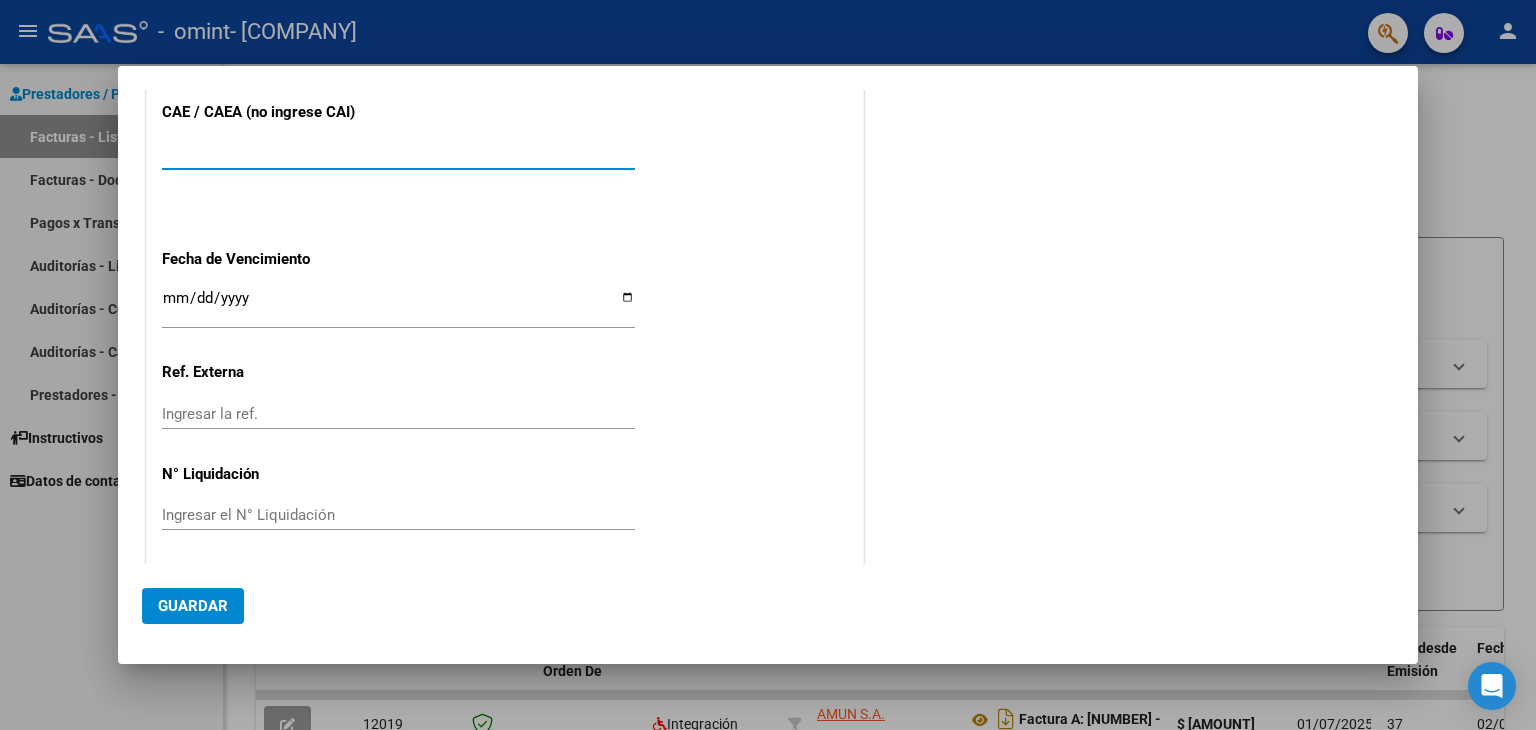 type on "[NUMBER]" 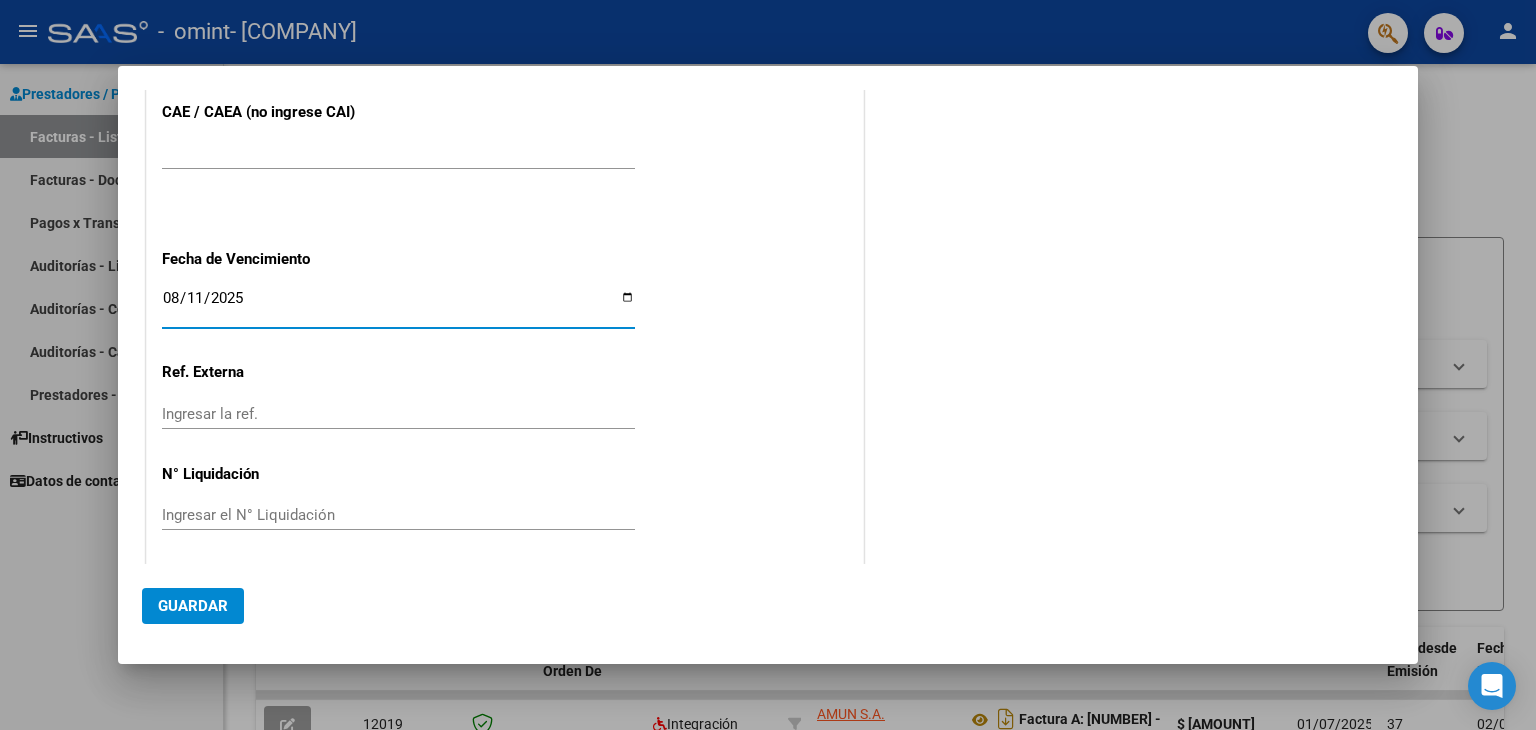 type on "2025-08-11" 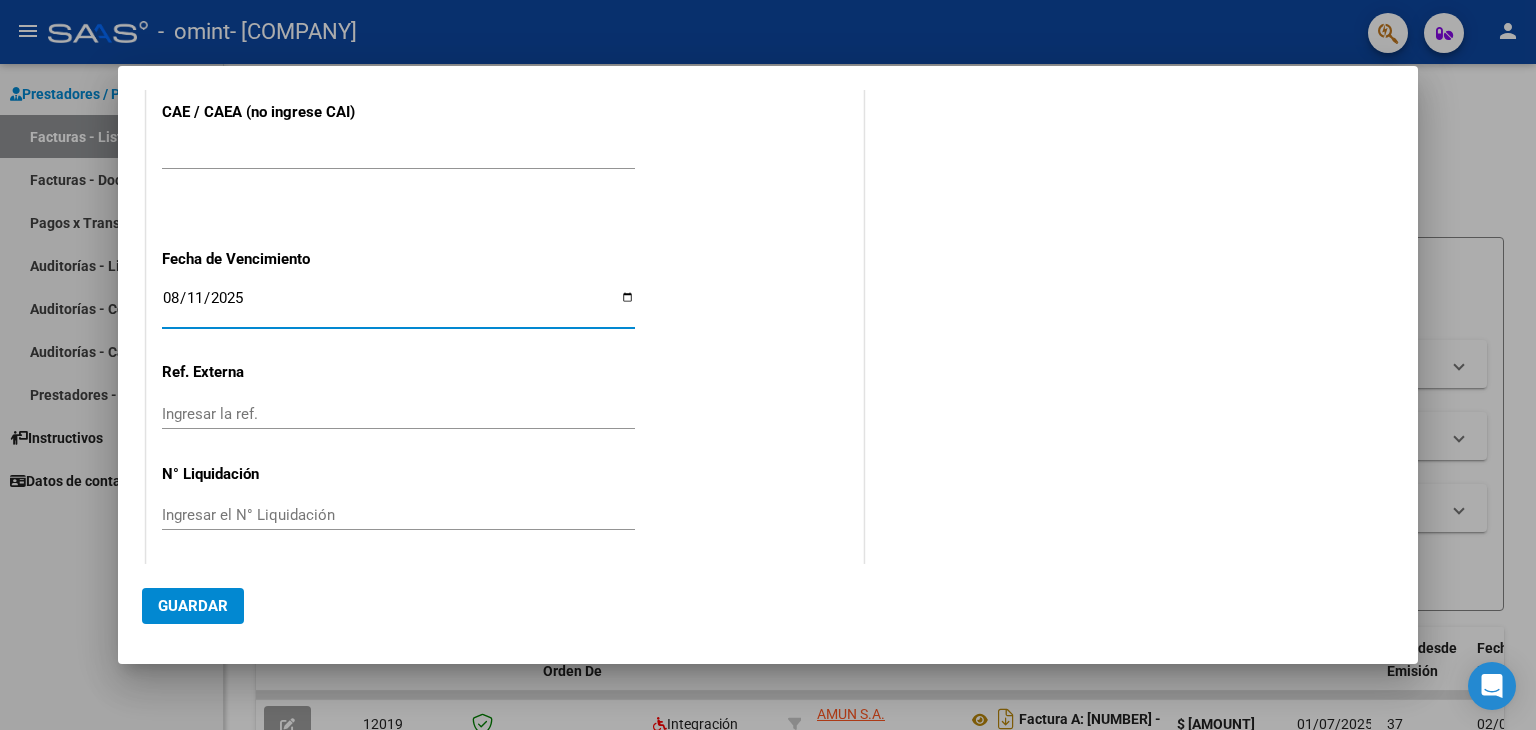 scroll, scrollTop: 1172, scrollLeft: 0, axis: vertical 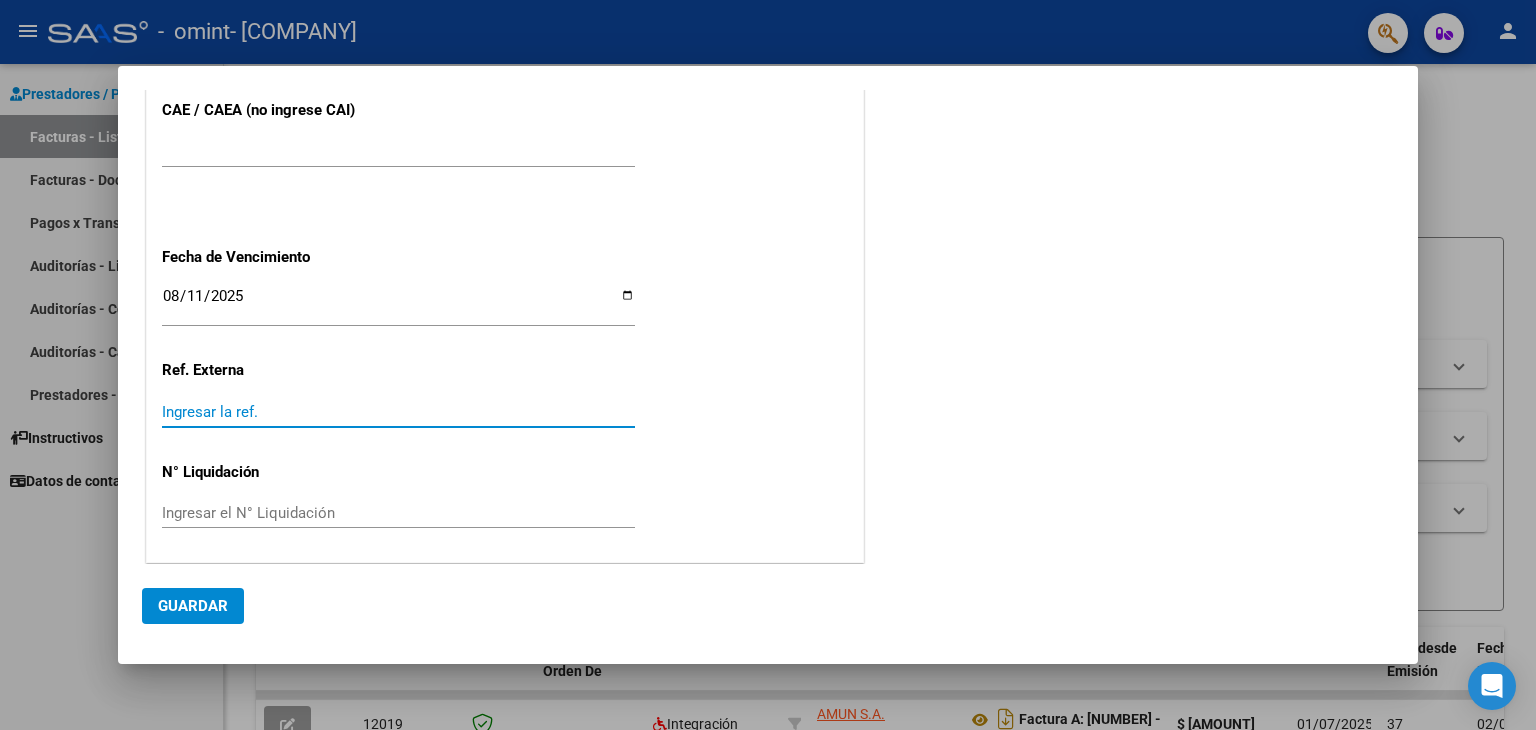click on "Ingresar la ref." at bounding box center [398, 412] 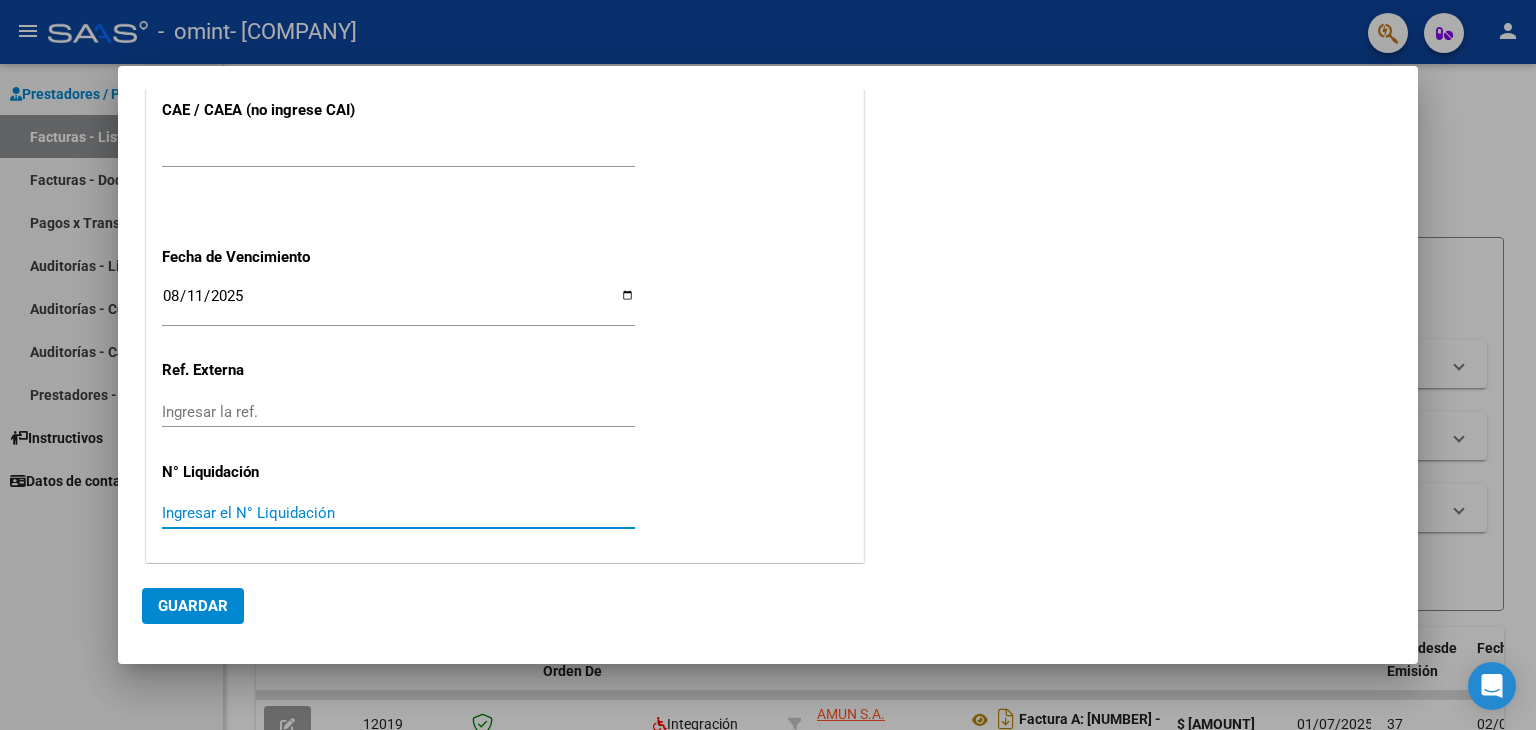 click on "Ingresar el N° Liquidación" at bounding box center (398, 513) 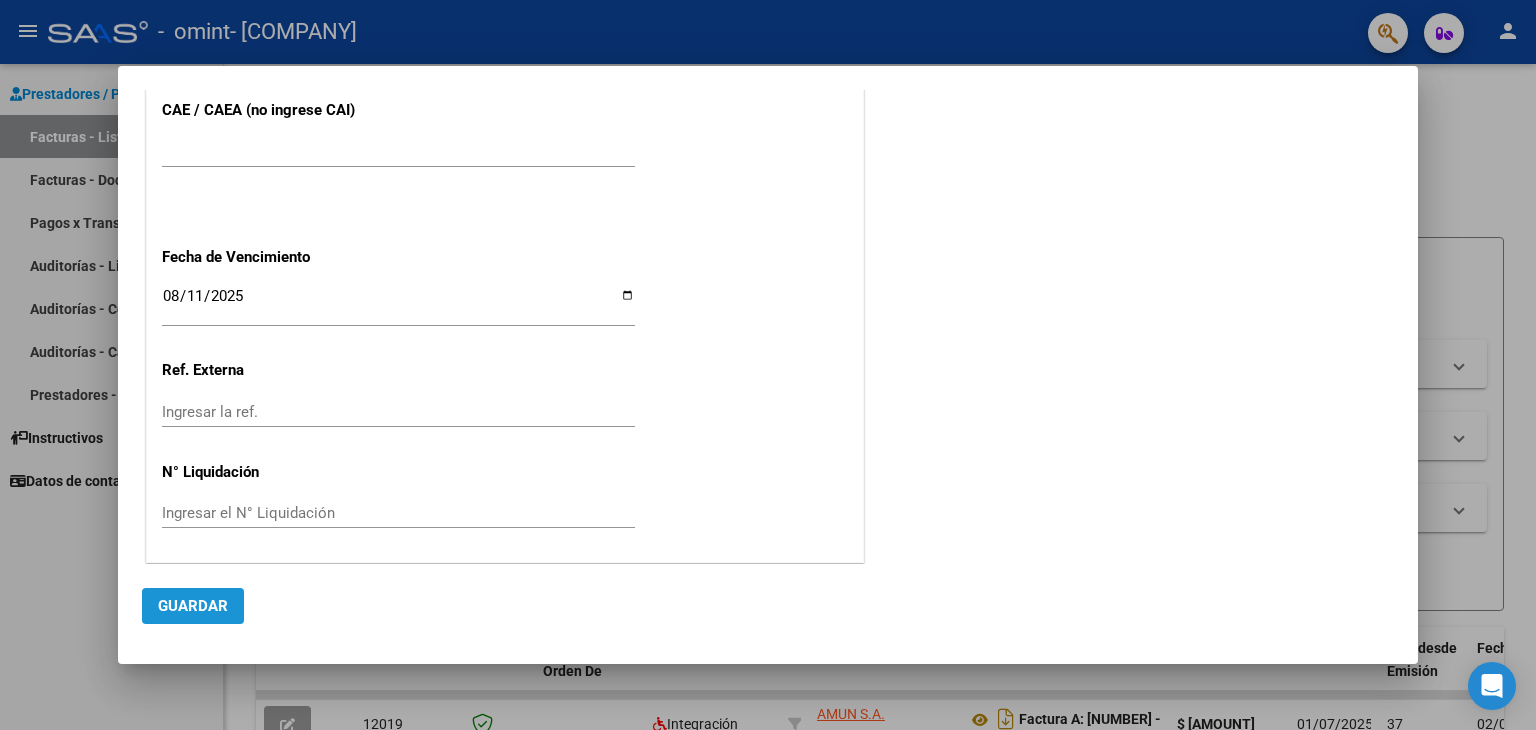 click on "Guardar" 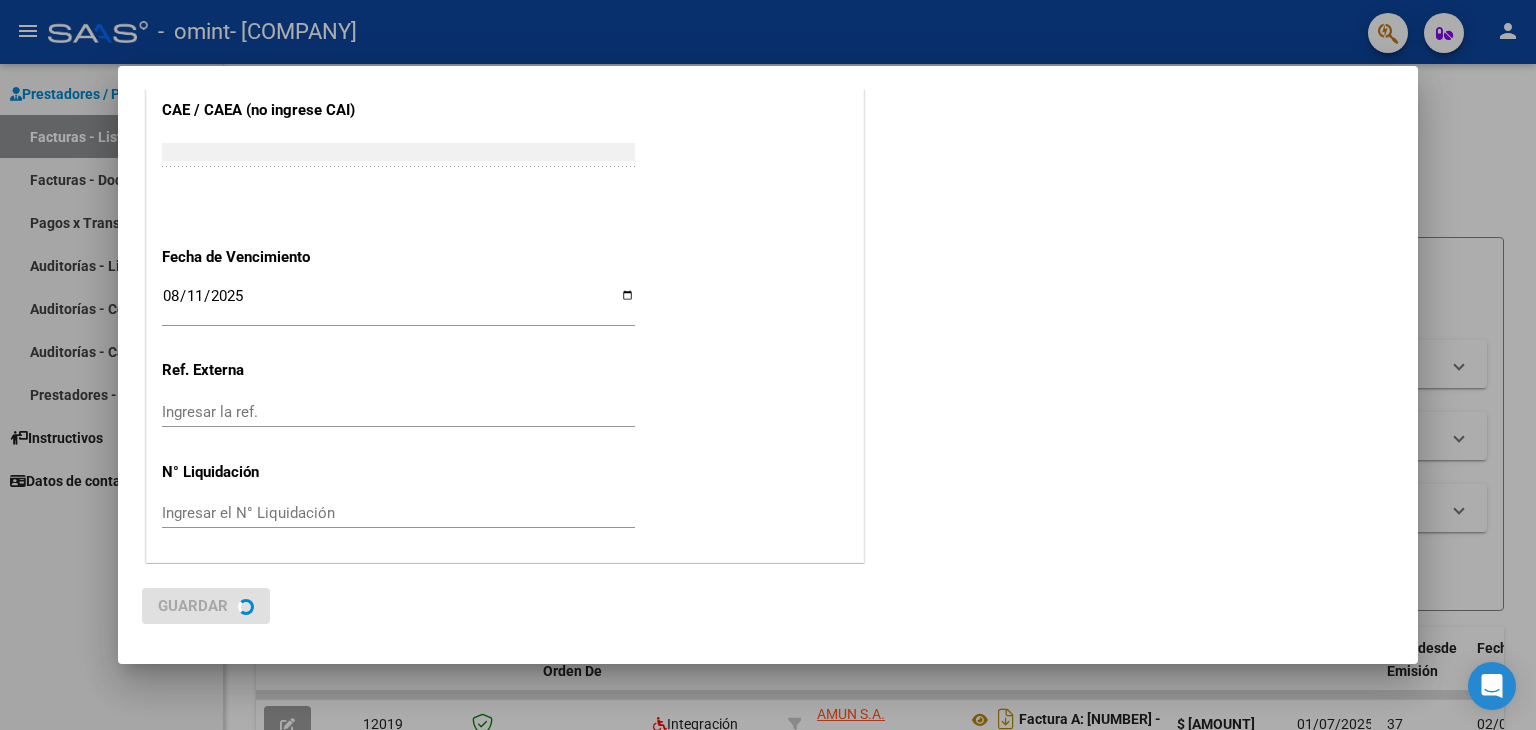 scroll, scrollTop: 0, scrollLeft: 0, axis: both 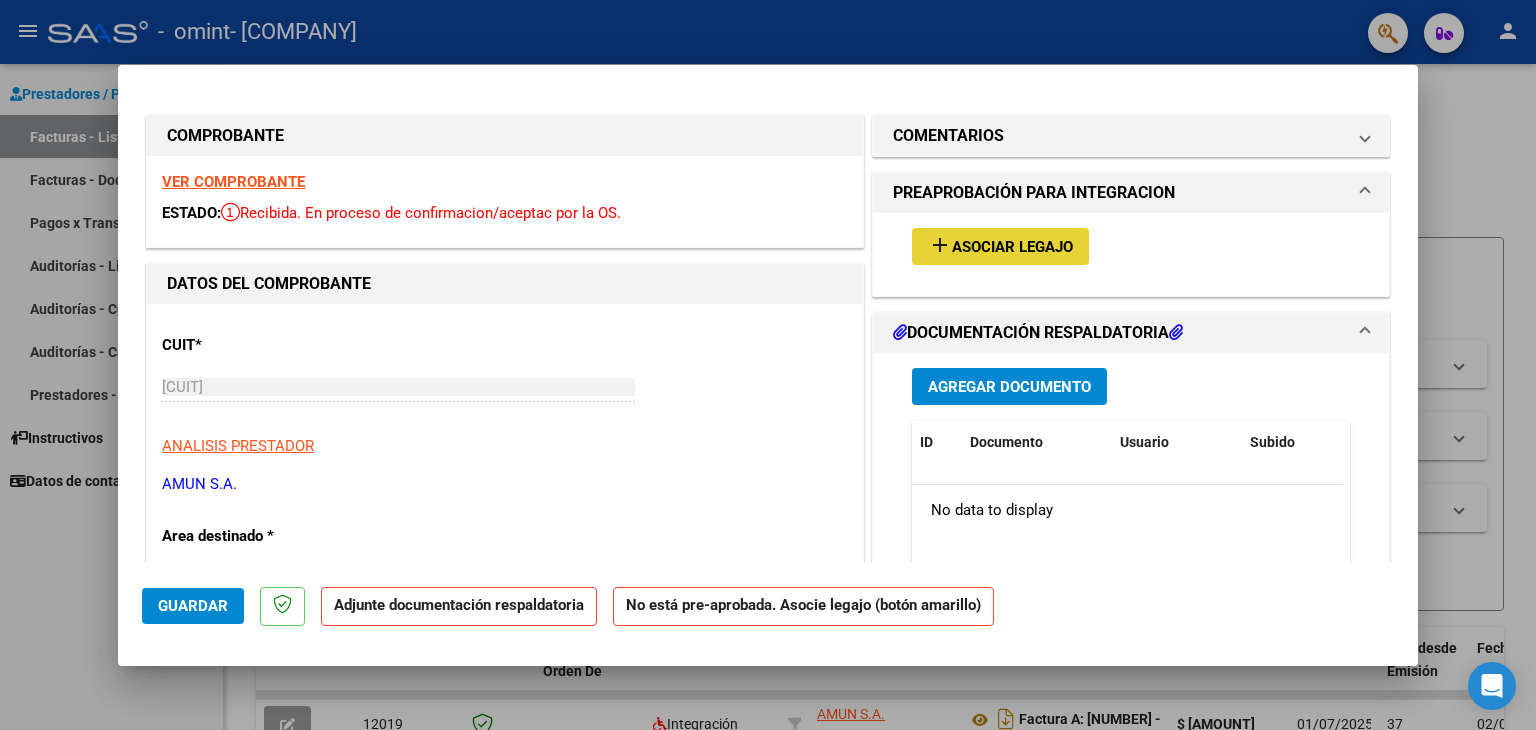 click on "Asociar Legajo" at bounding box center (1012, 247) 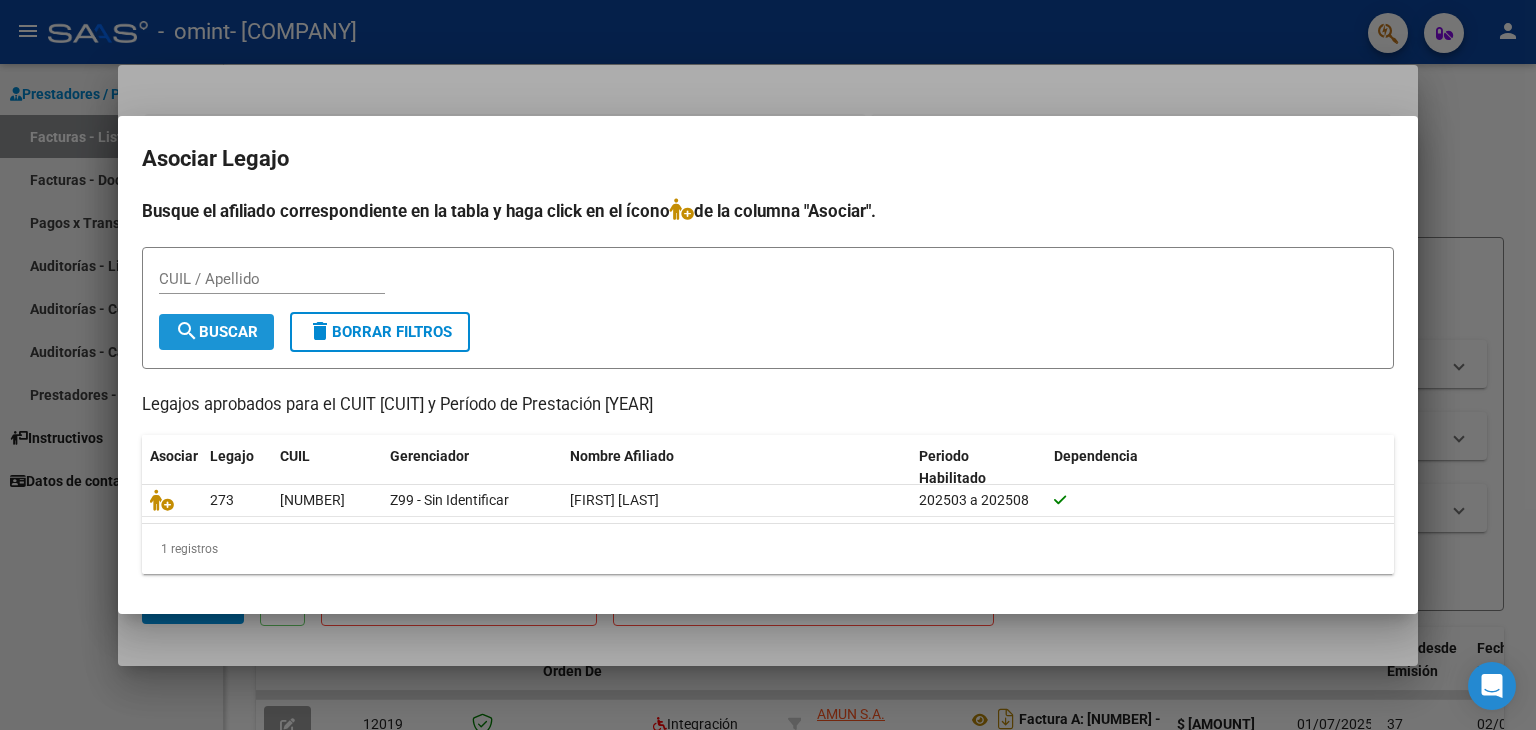click on "search  Buscar" at bounding box center (216, 332) 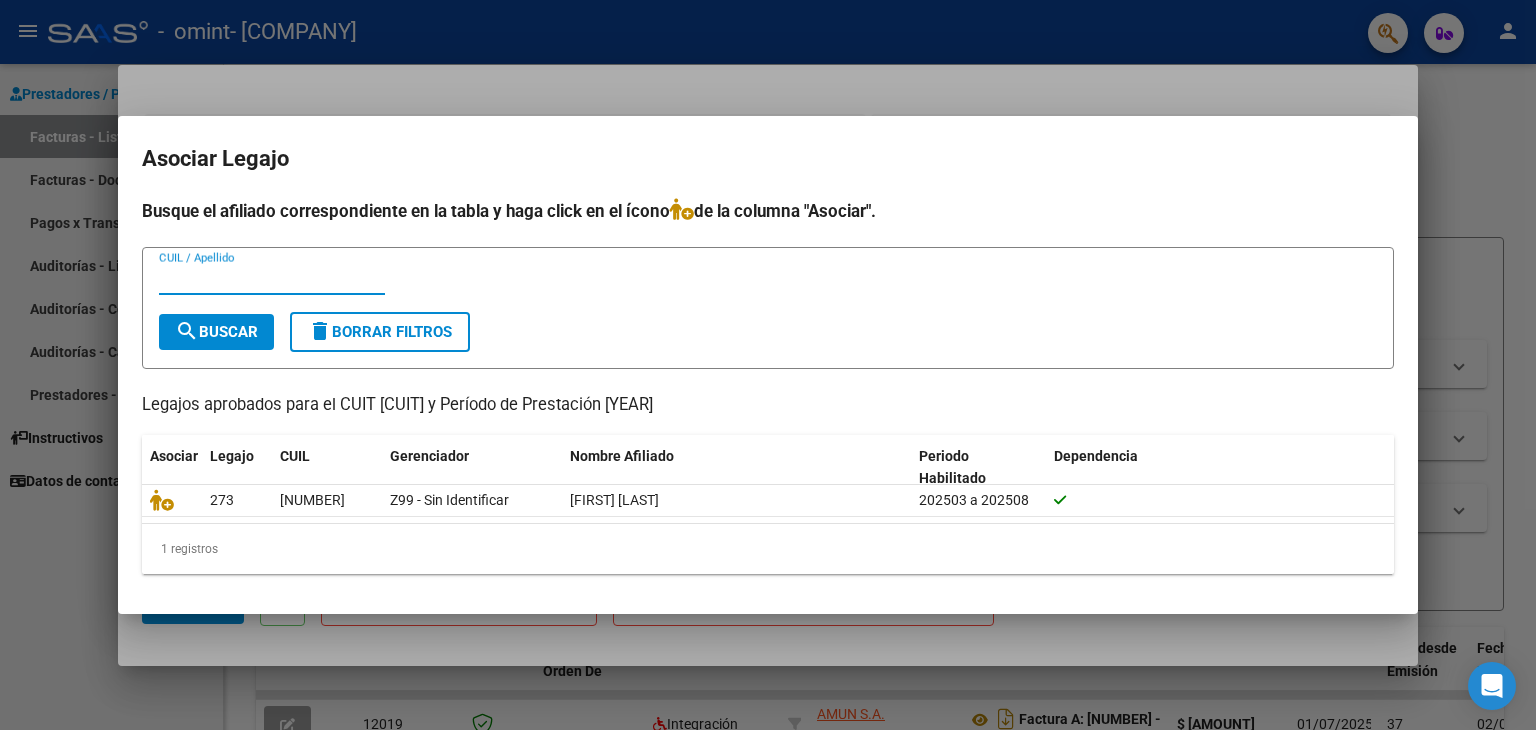 click on "CUIL / Apellido" at bounding box center [272, 279] 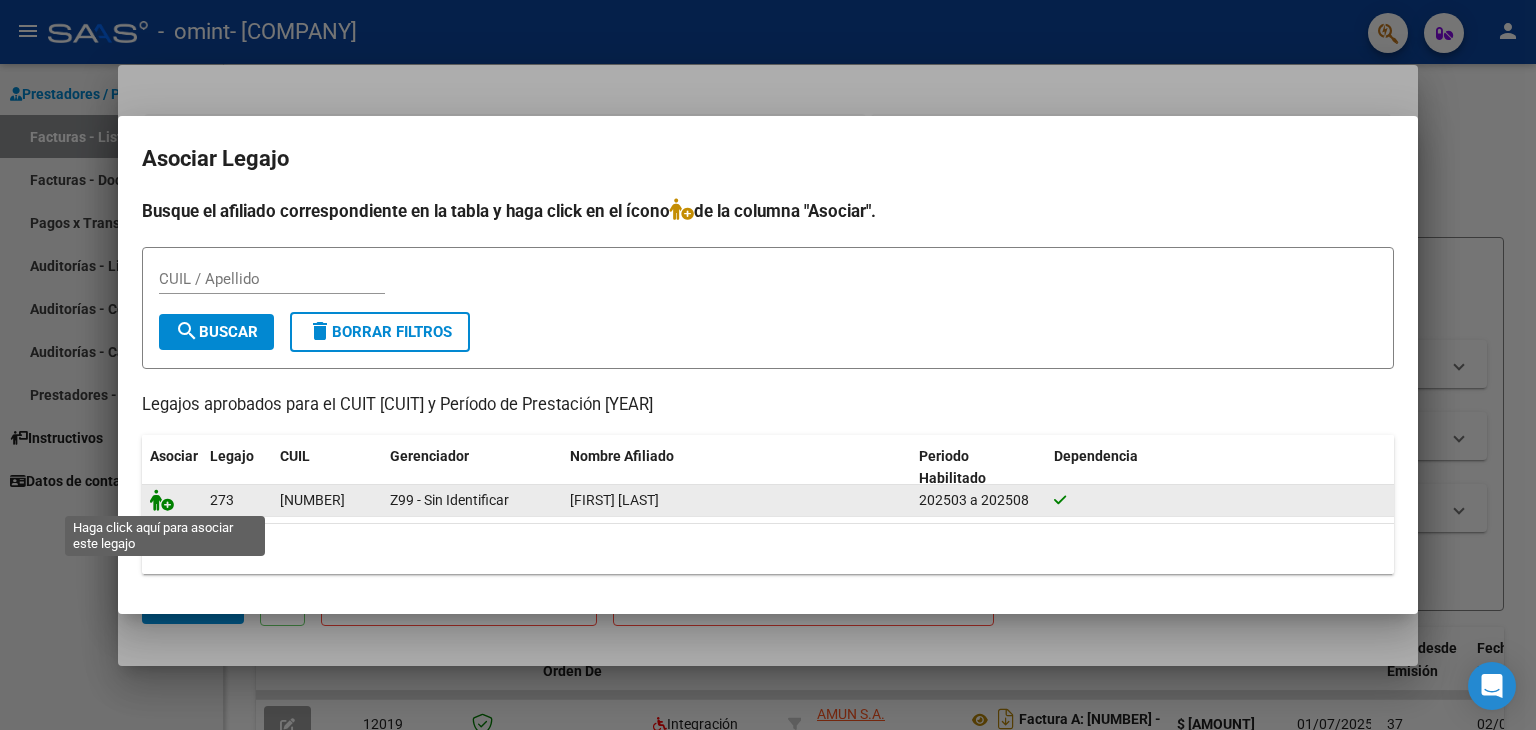 click 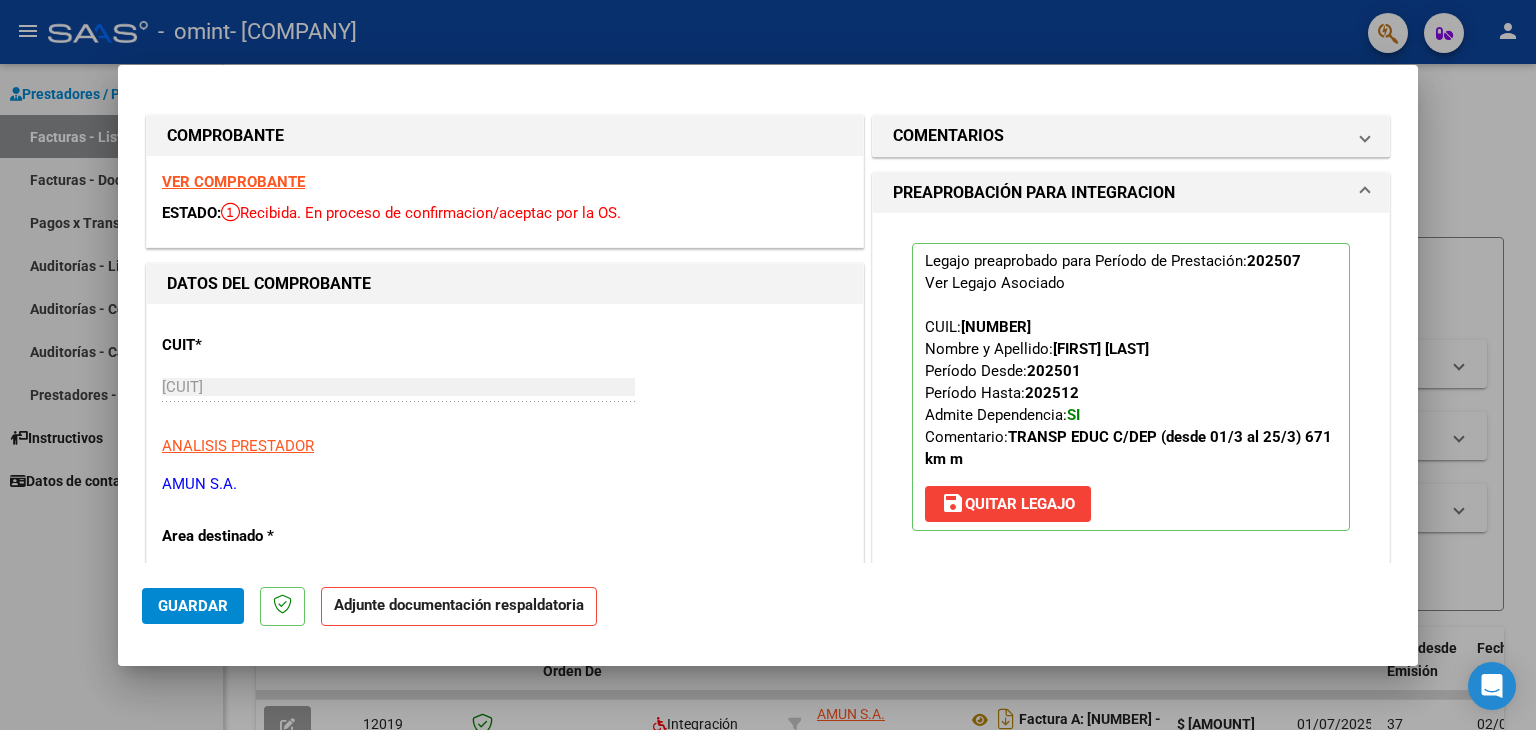 click on "Guardar" 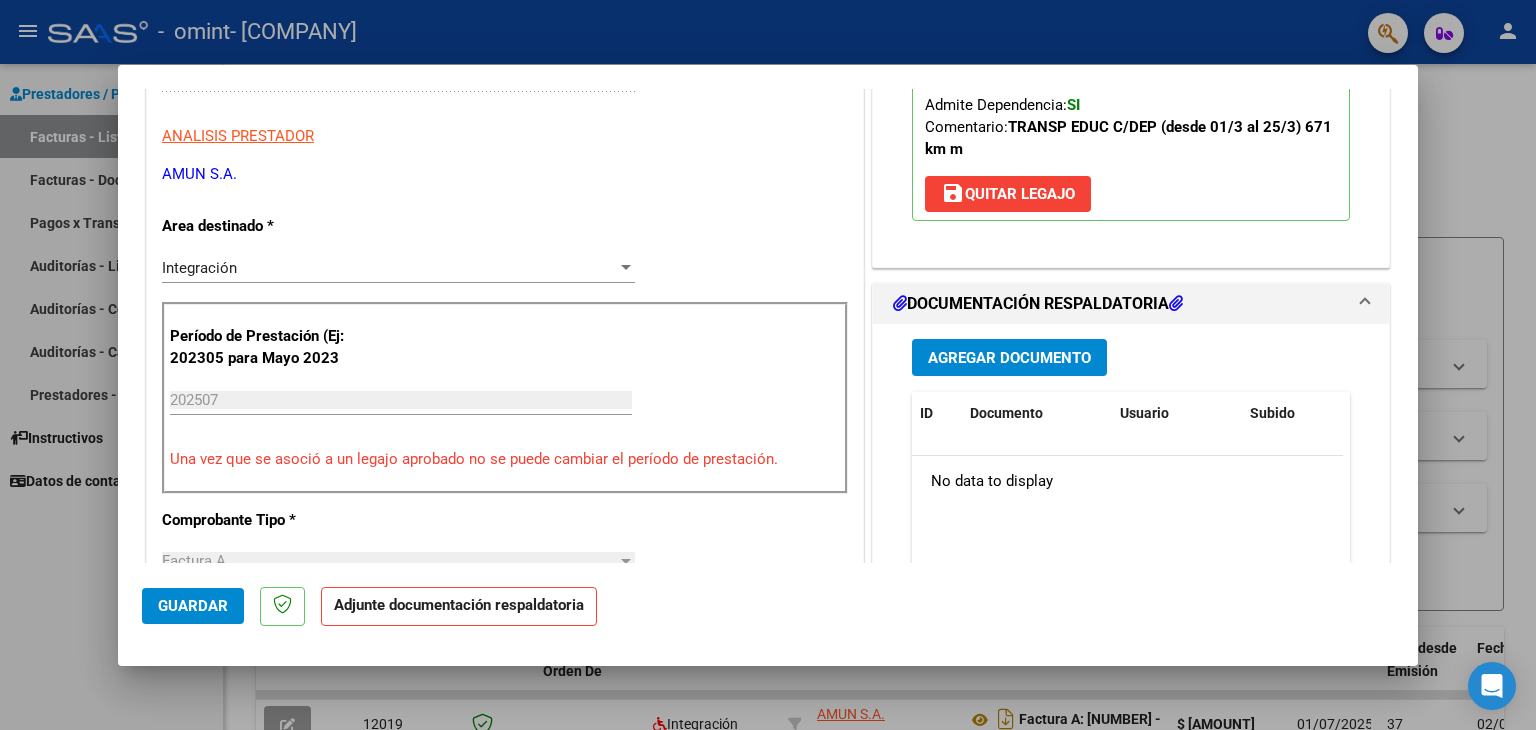 scroll, scrollTop: 340, scrollLeft: 0, axis: vertical 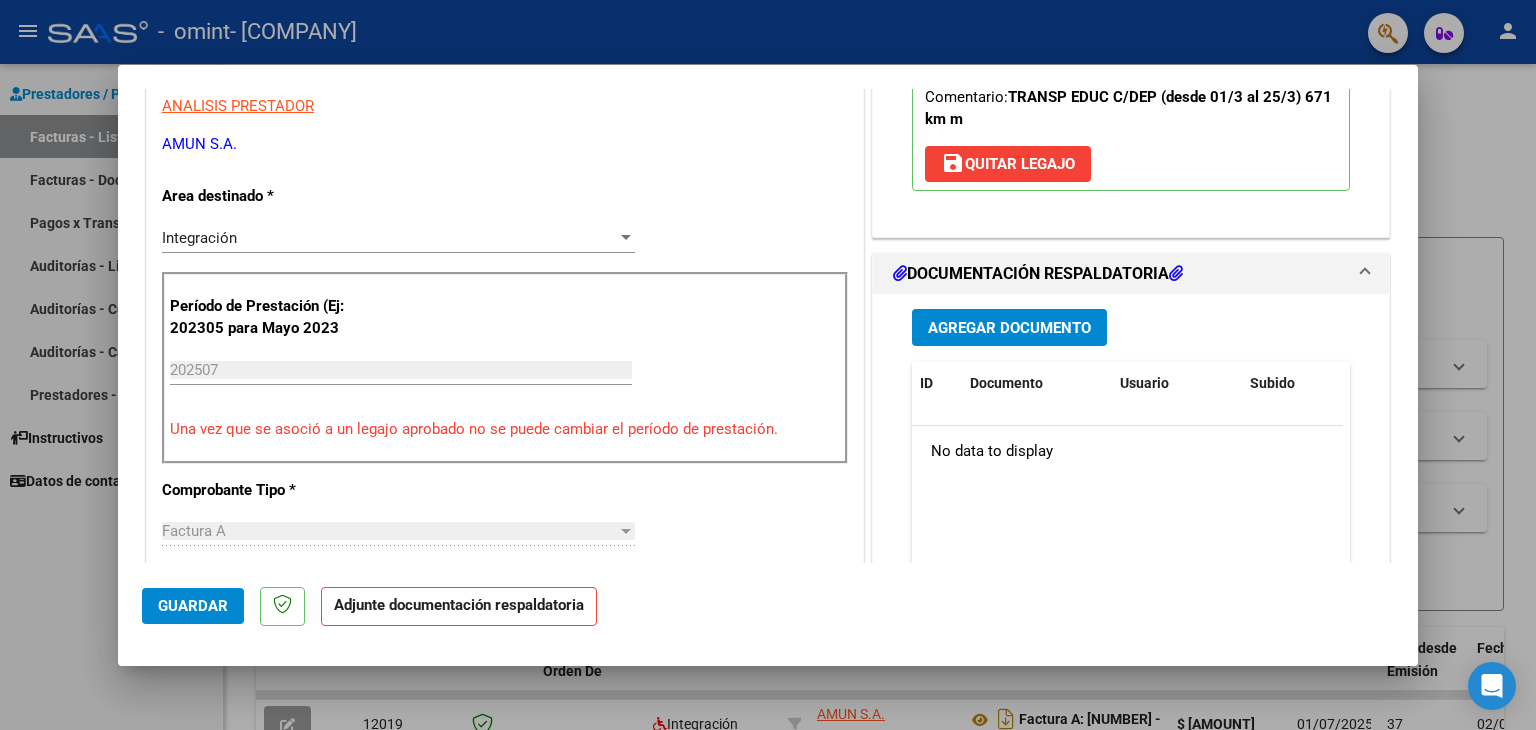 click on "Agregar Documento" at bounding box center [1009, 328] 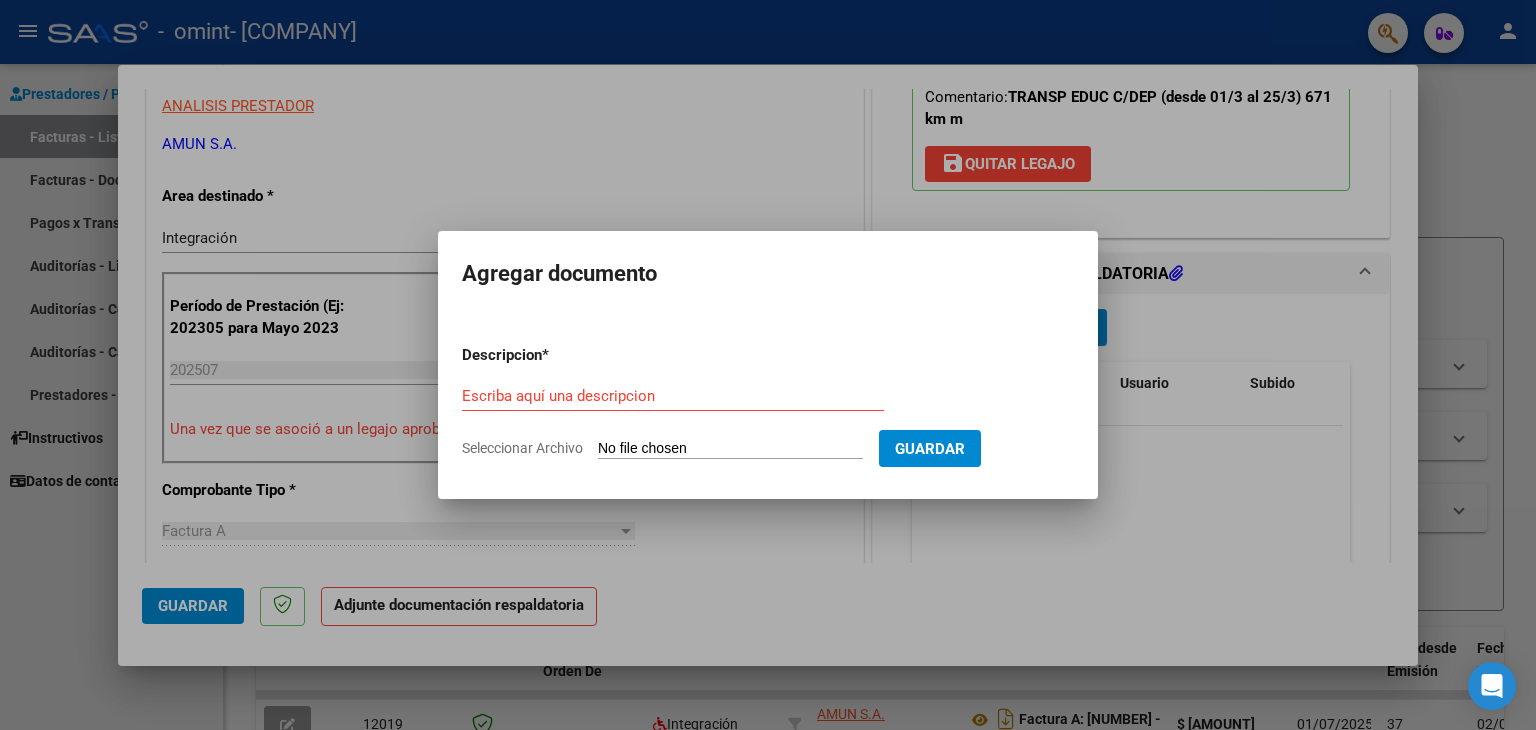 click on "Seleccionar Archivo" 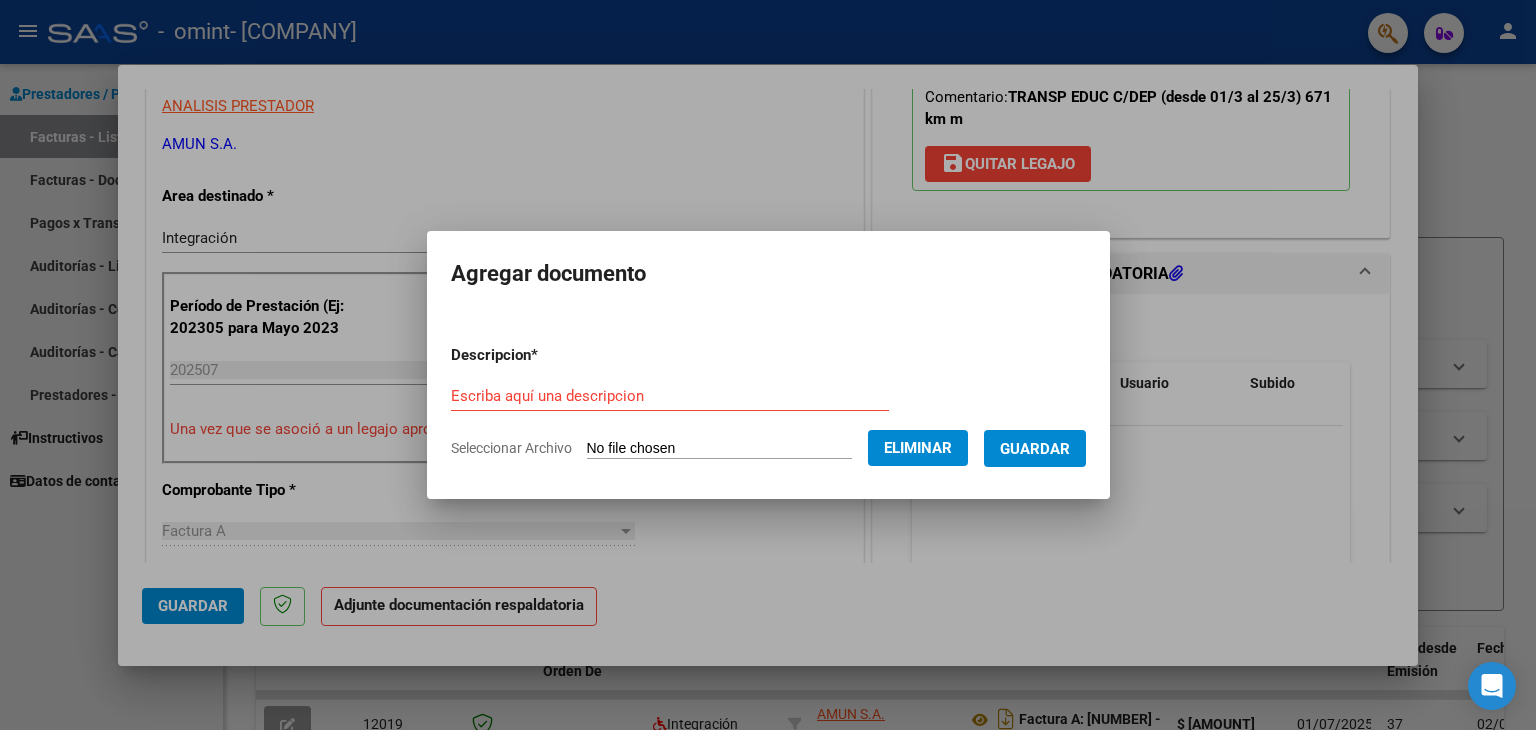 click on "Escriba aquí una descripcion" at bounding box center (670, 396) 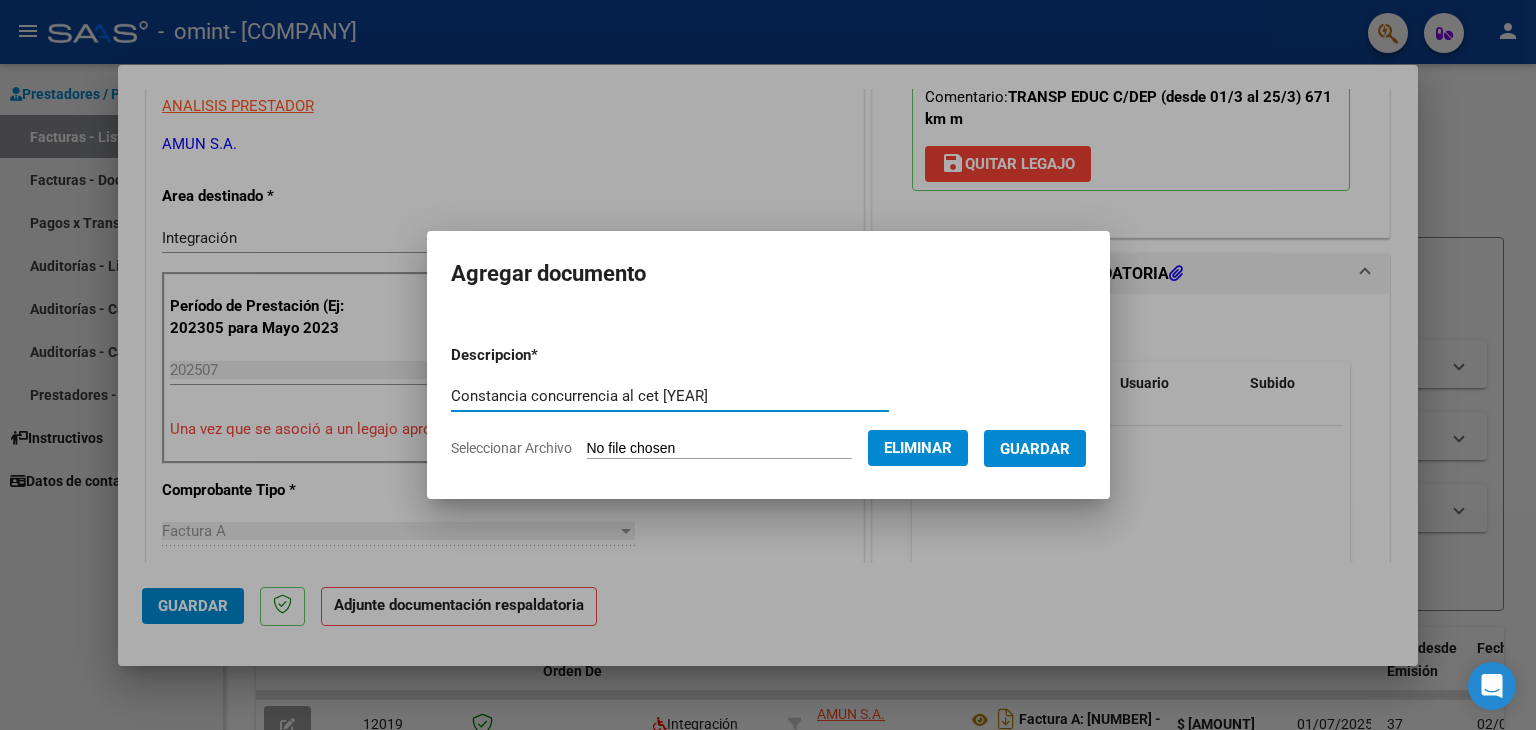 type on "Constancia concurrencia al cet [YEAR]" 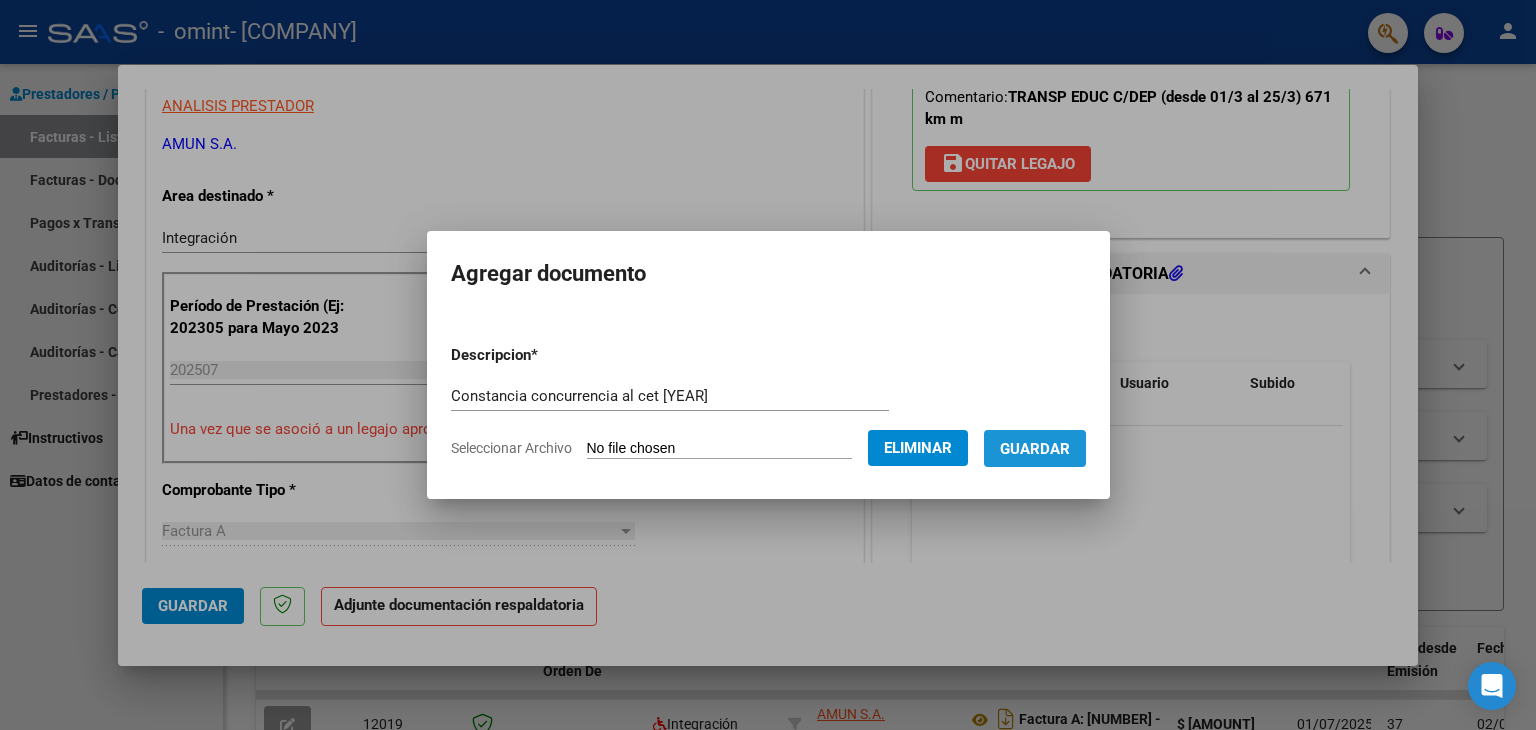 click on "Guardar" at bounding box center [1035, 449] 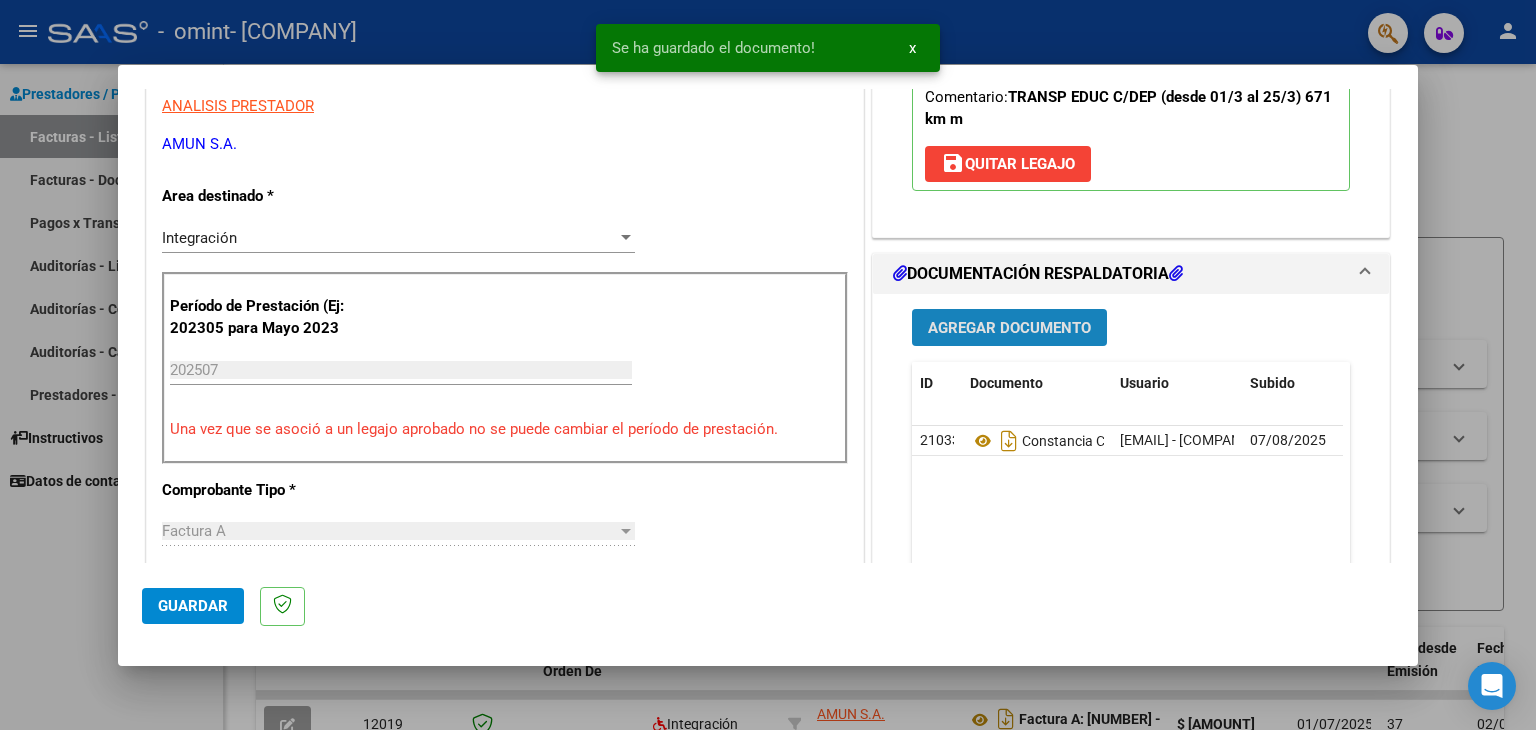 click on "Agregar Documento" at bounding box center (1009, 328) 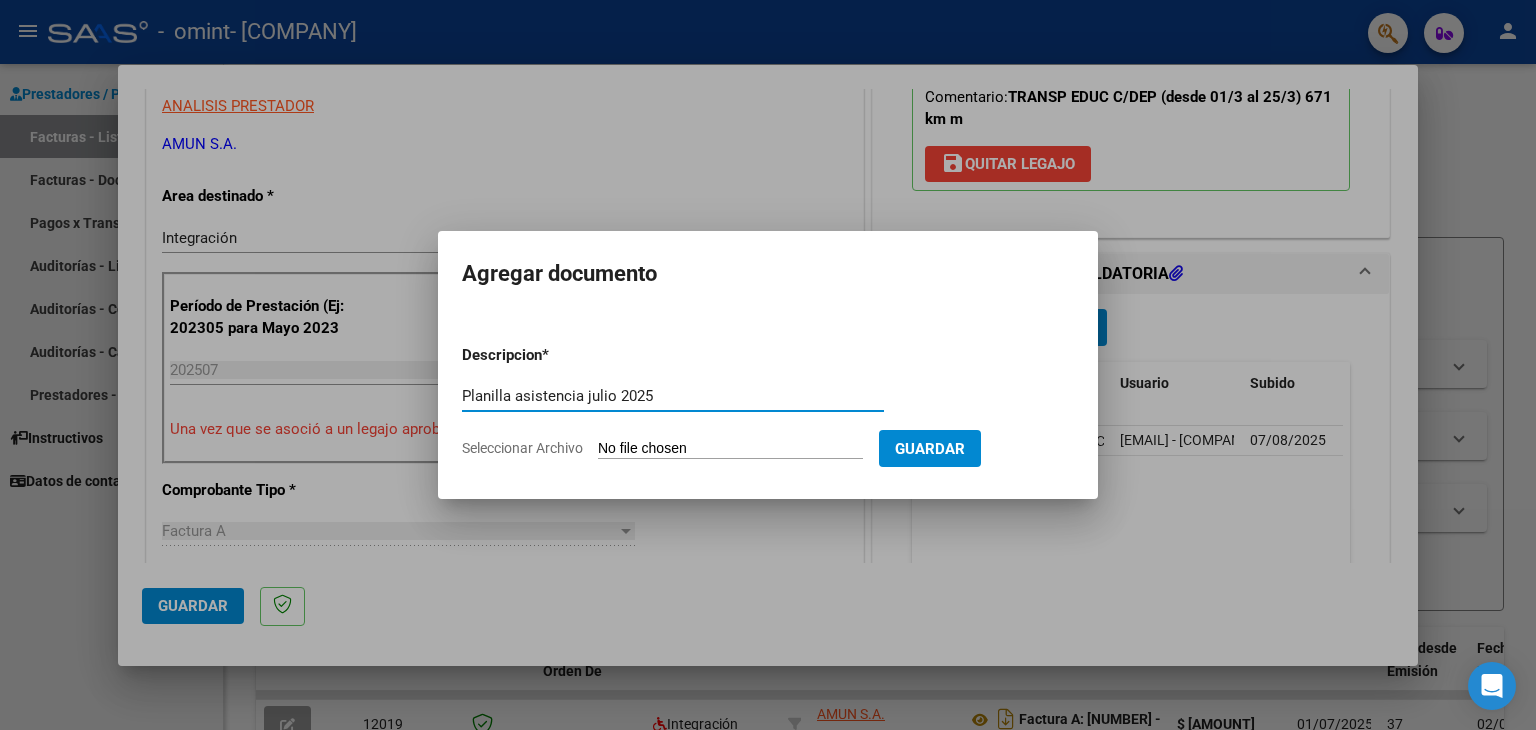 type on "Planilla asistencia julio 2025" 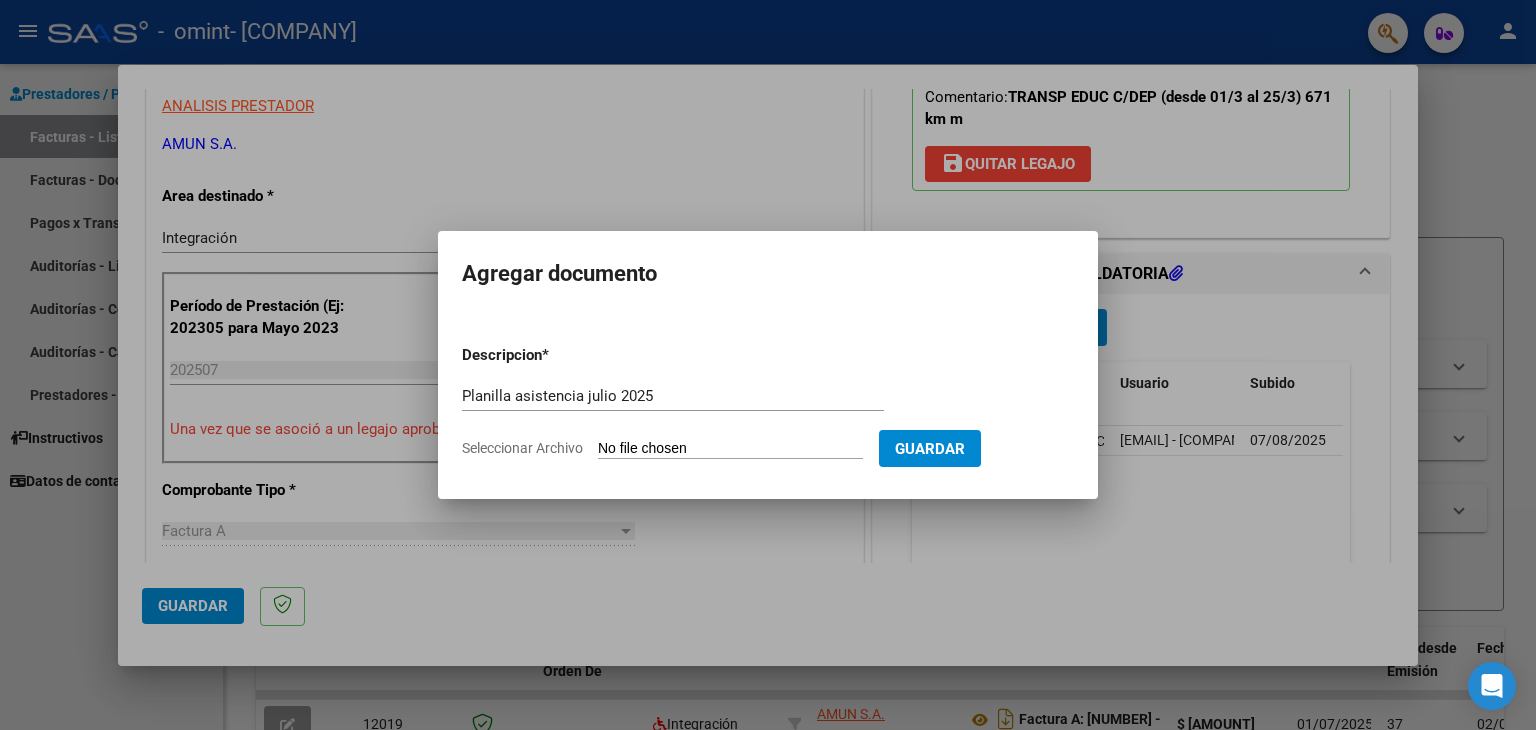 type on "C:\fakepath\Planilla asistencia [YEAR].pdf" 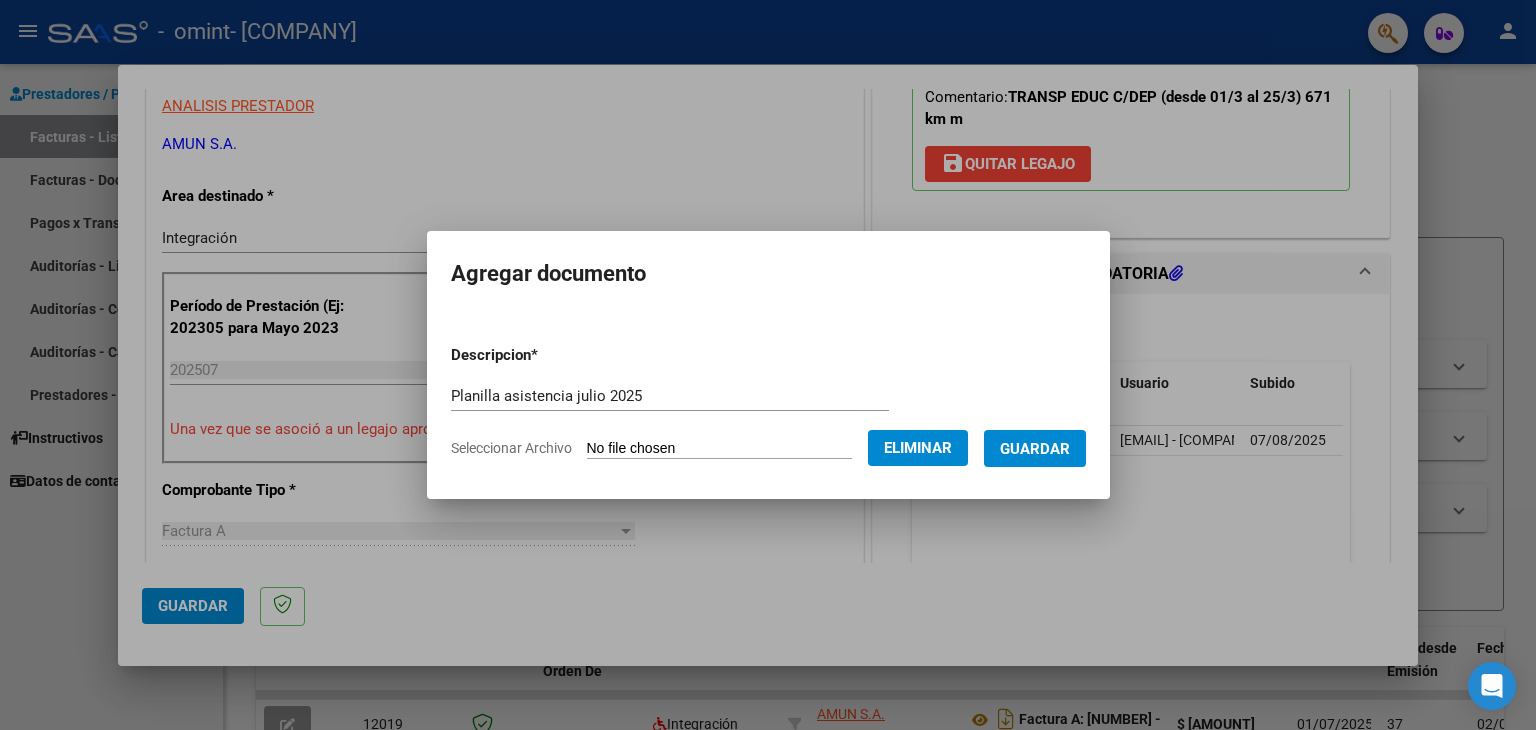 click on "Guardar" at bounding box center (1035, 449) 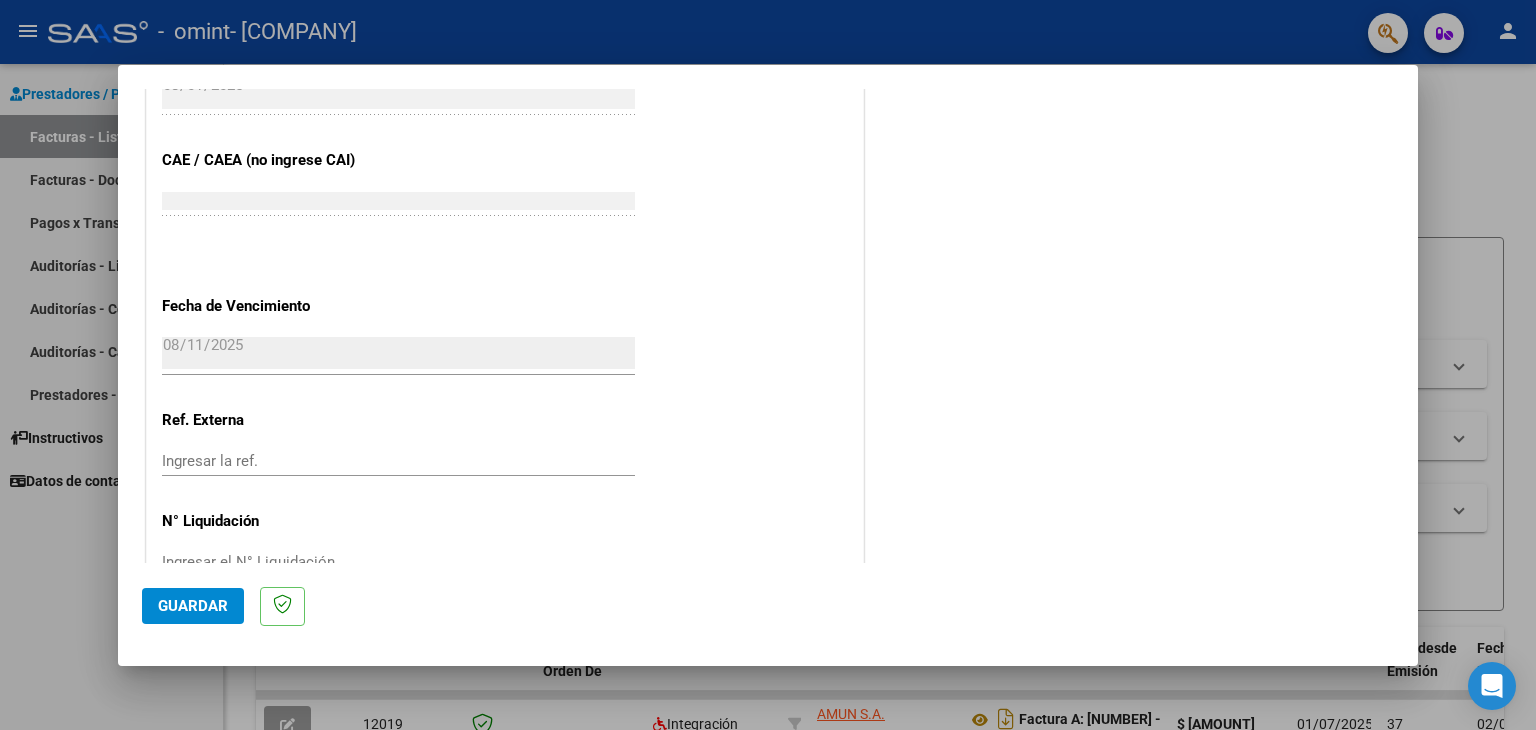 scroll, scrollTop: 1240, scrollLeft: 0, axis: vertical 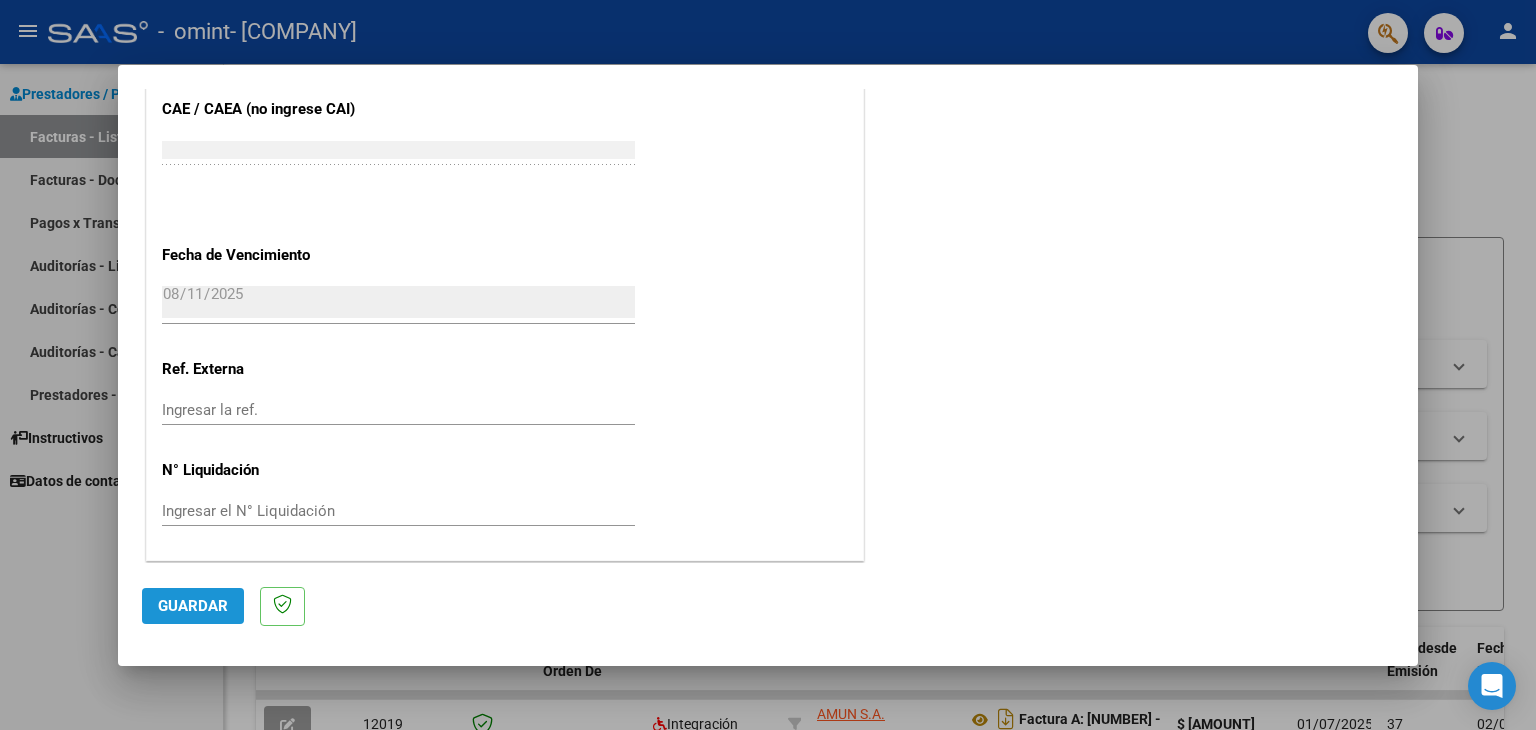 click on "Guardar" 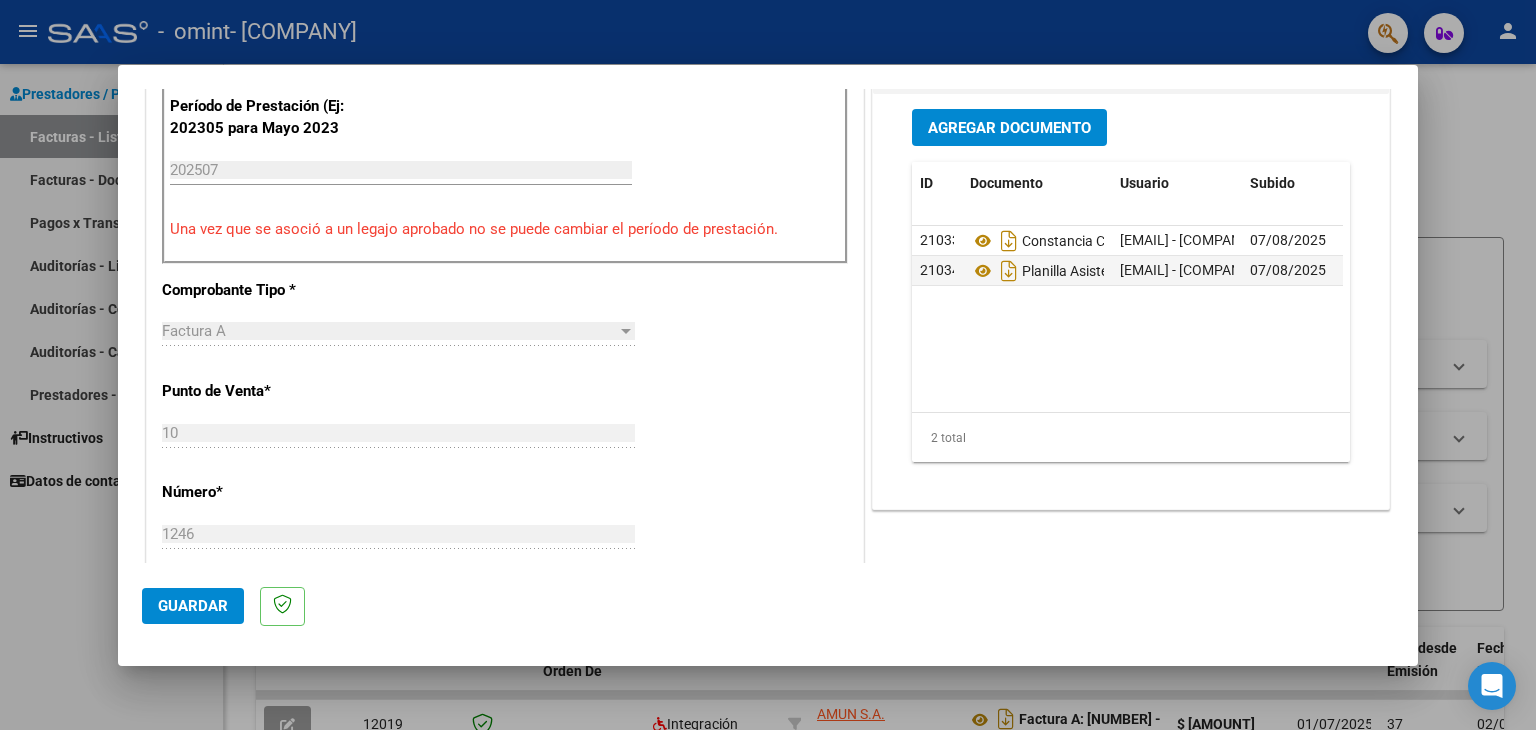 scroll, scrollTop: 0, scrollLeft: 0, axis: both 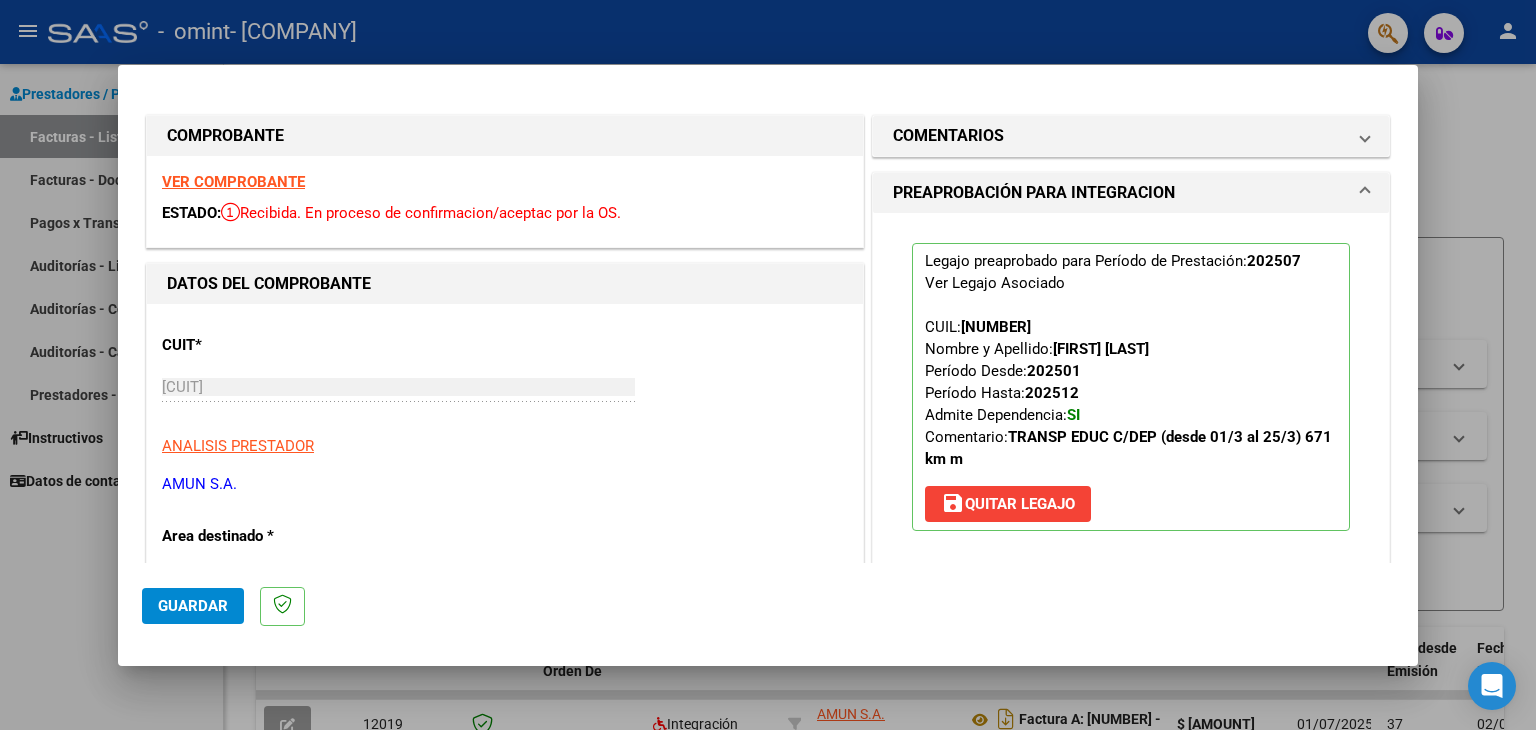 type 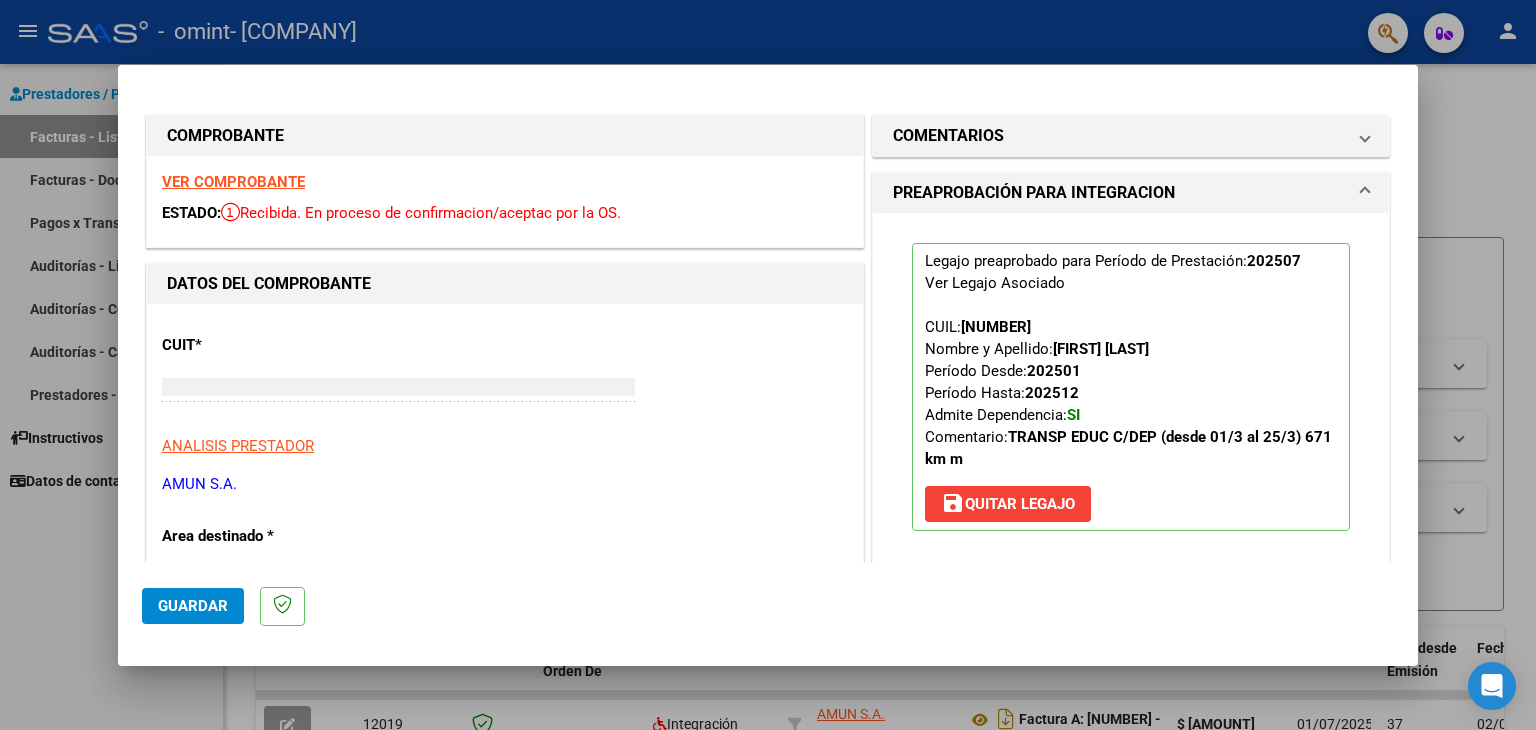 type 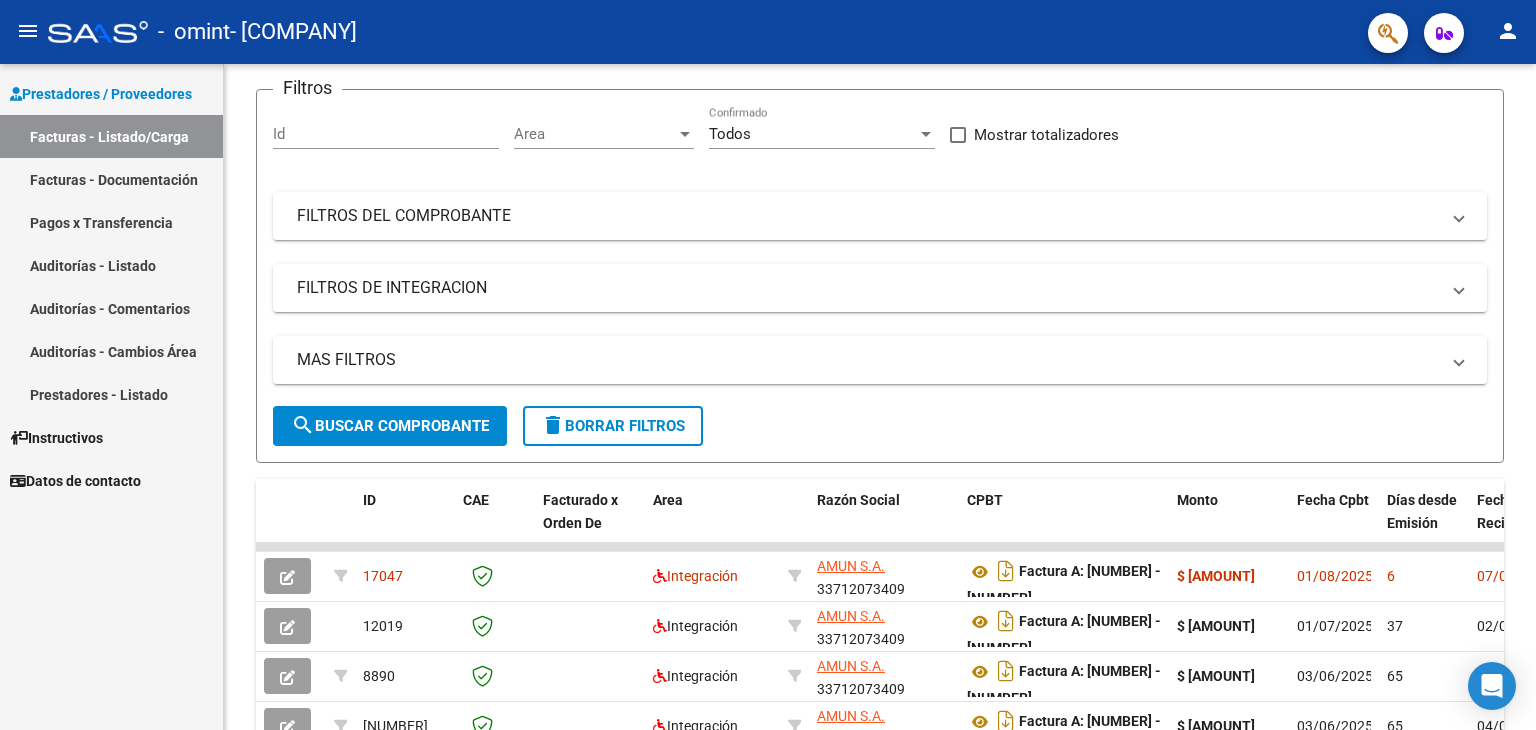 scroll, scrollTop: 0, scrollLeft: 0, axis: both 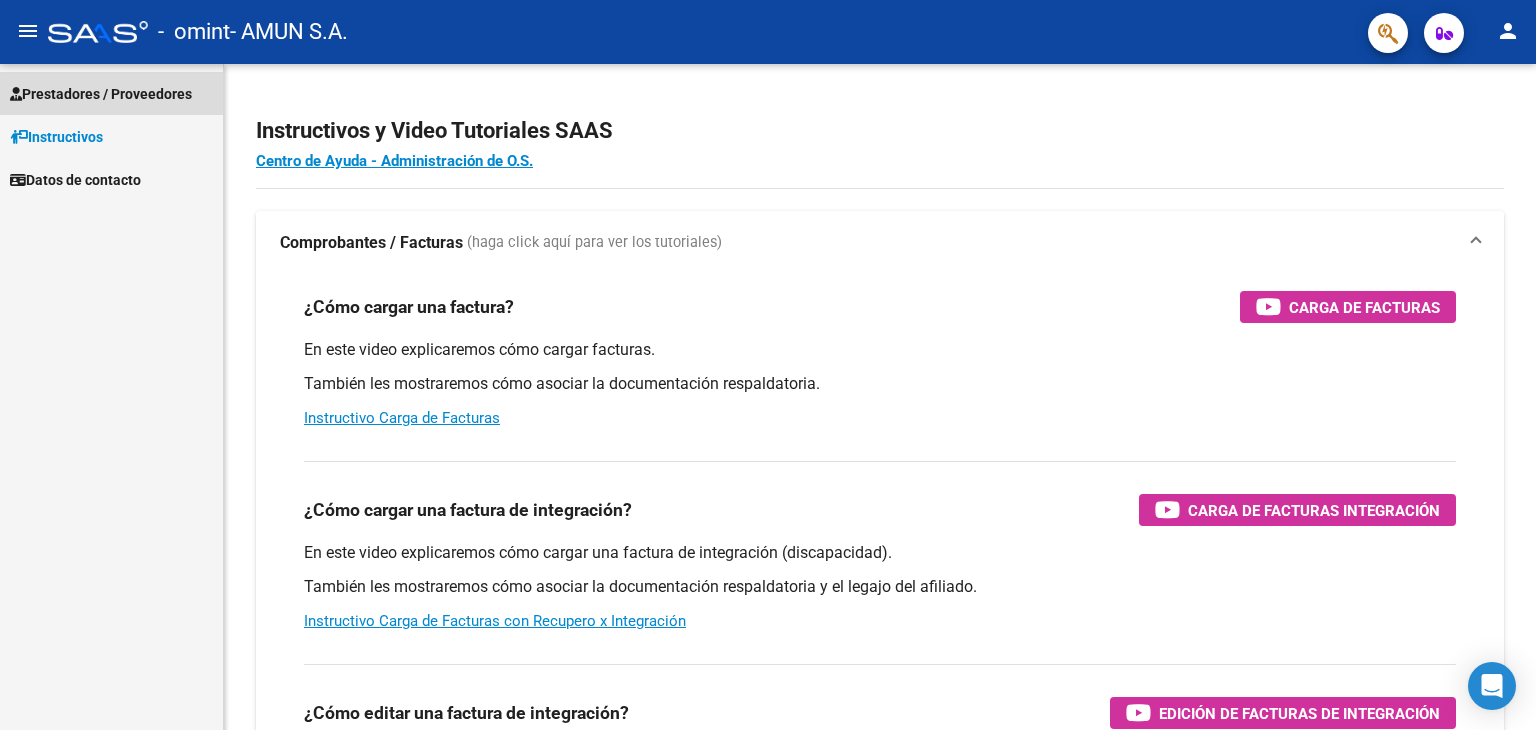 click on "Prestadores / Proveedores" at bounding box center [101, 94] 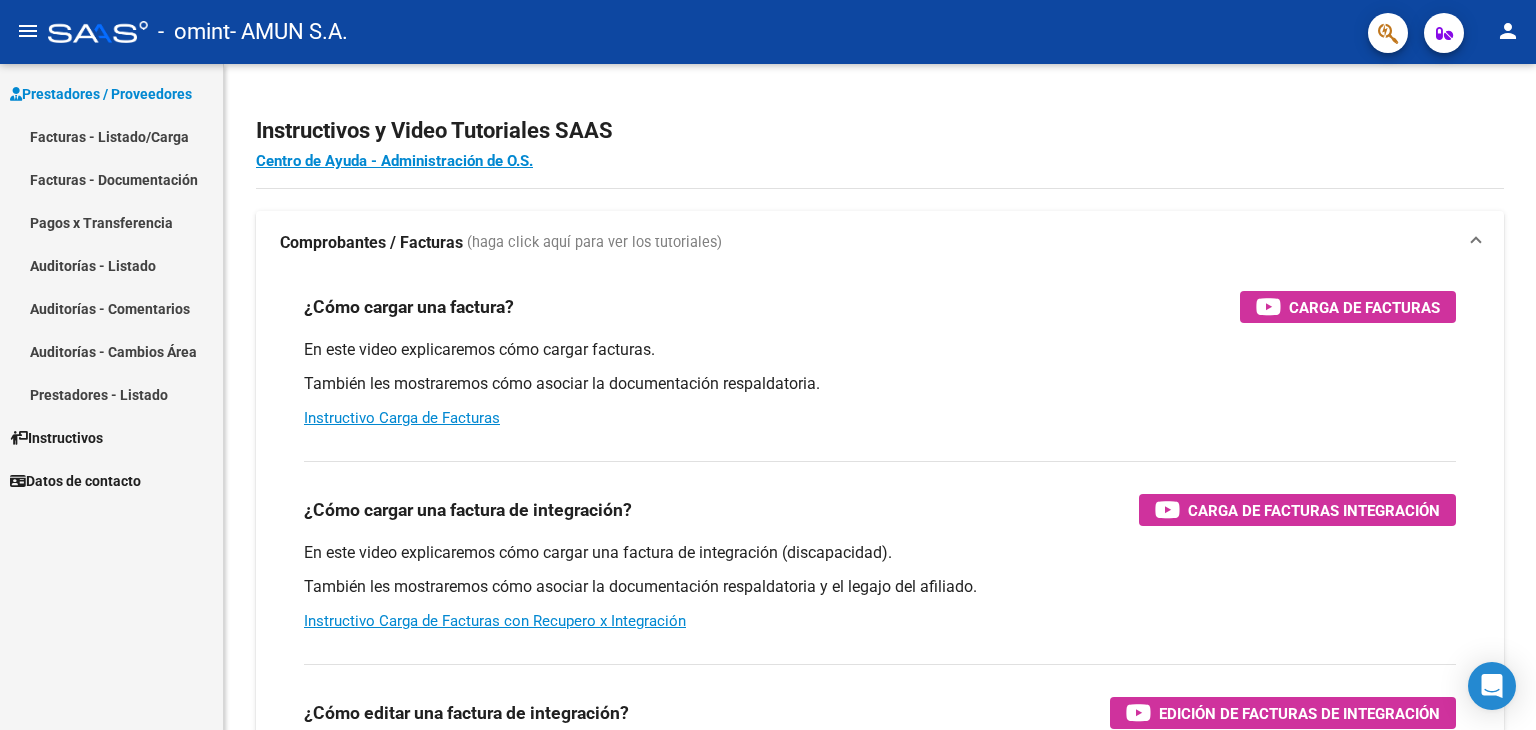click on "Facturas - Listado/Carga" at bounding box center (111, 136) 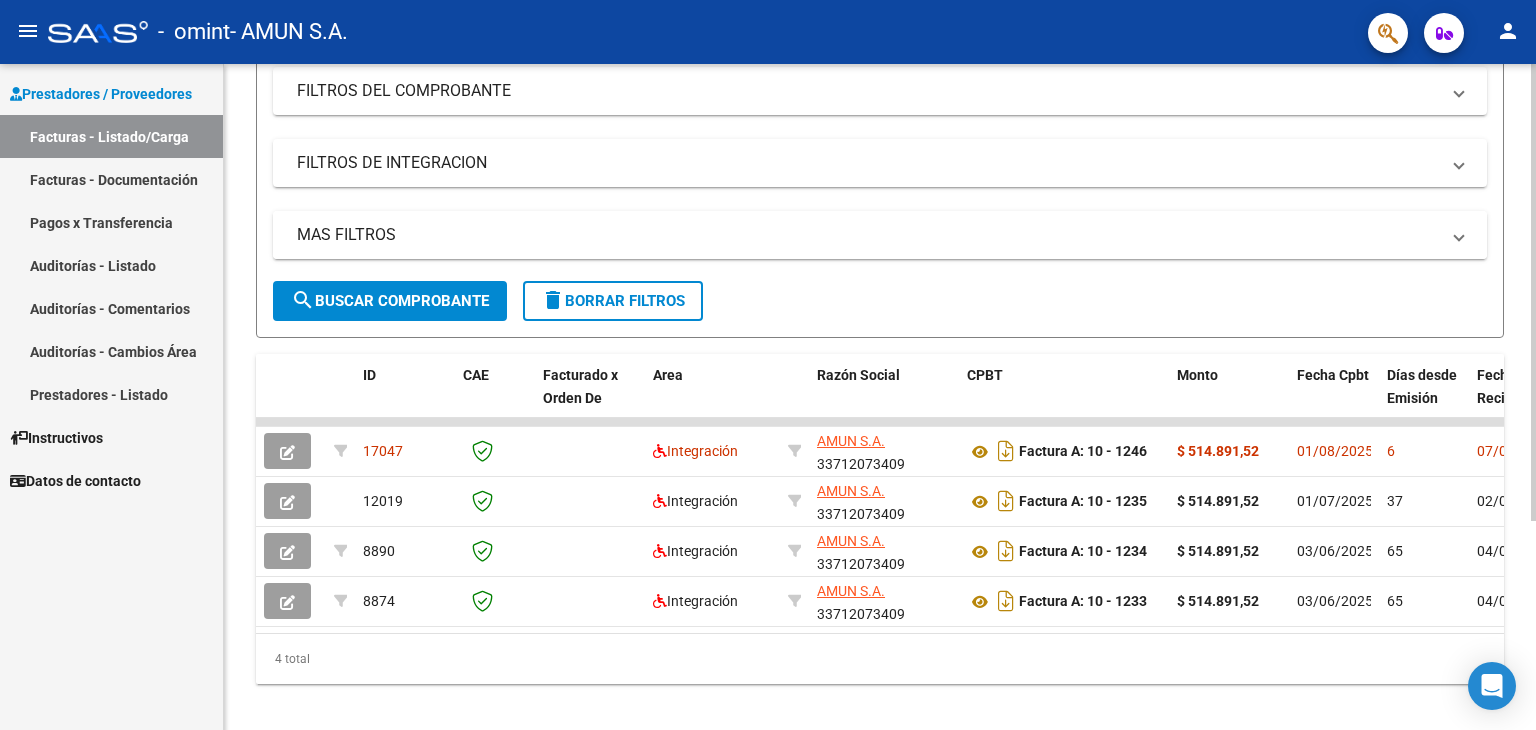 scroll, scrollTop: 300, scrollLeft: 0, axis: vertical 